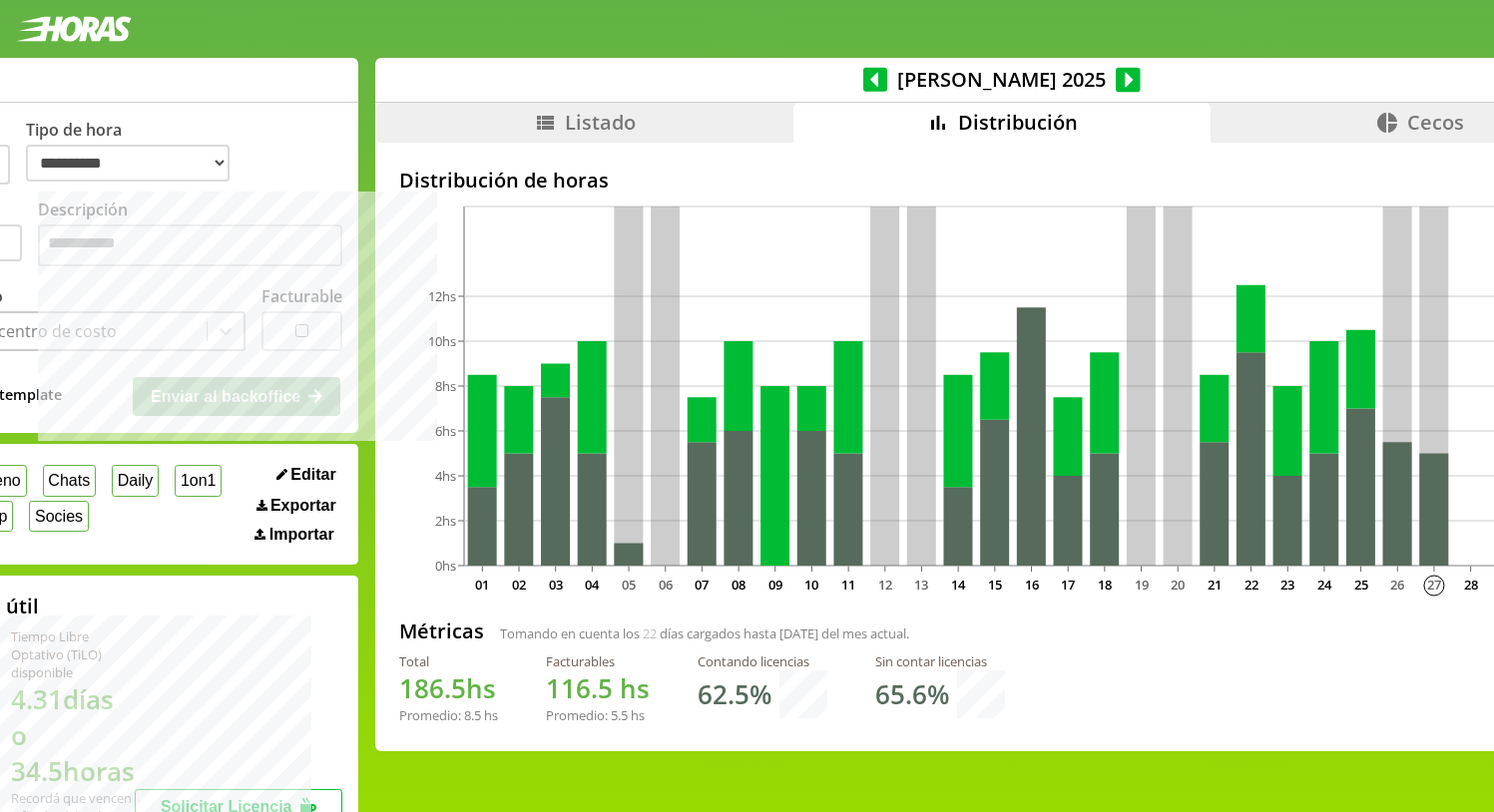 select on "**********" 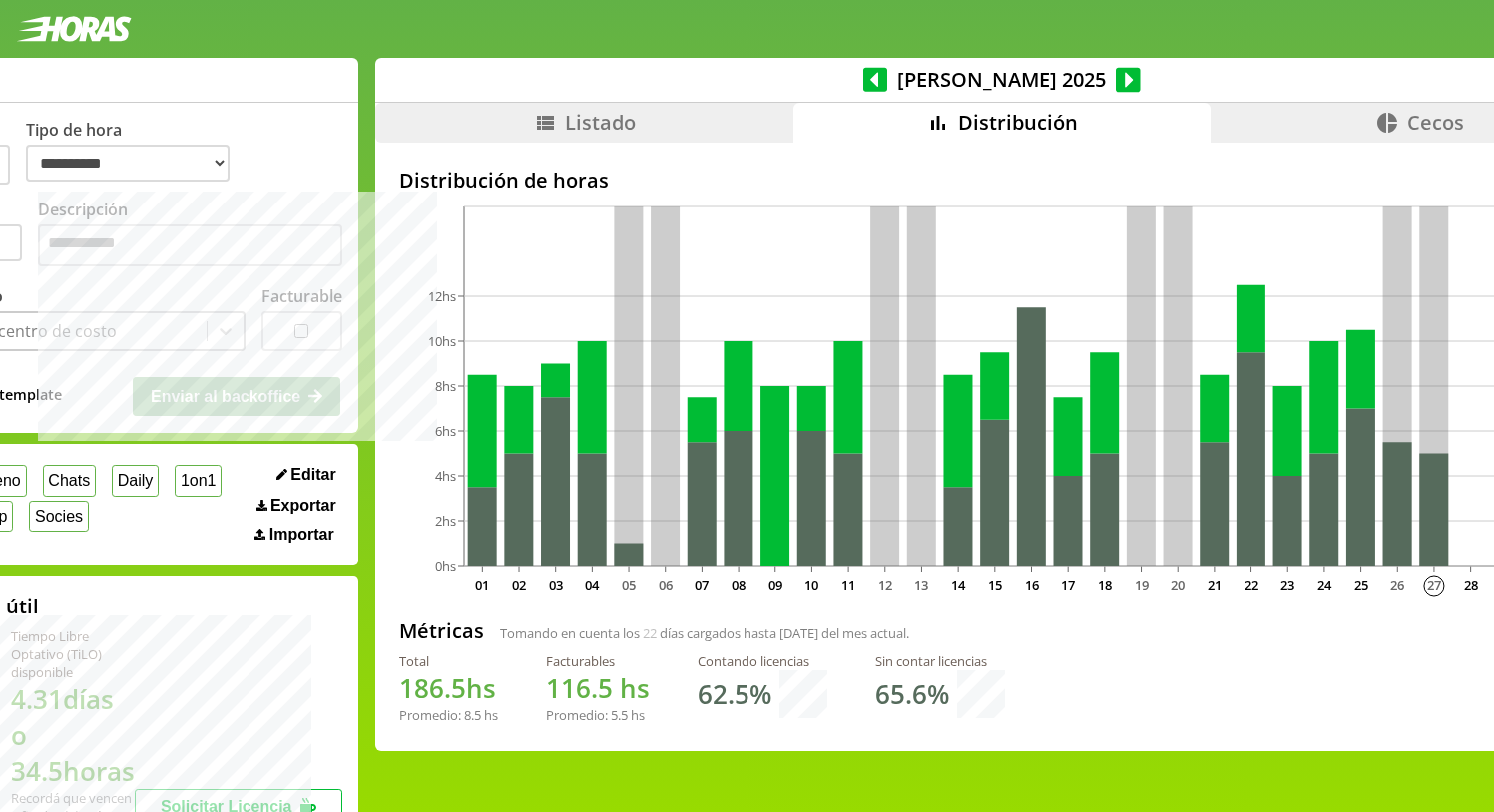 scroll, scrollTop: 0, scrollLeft: 0, axis: both 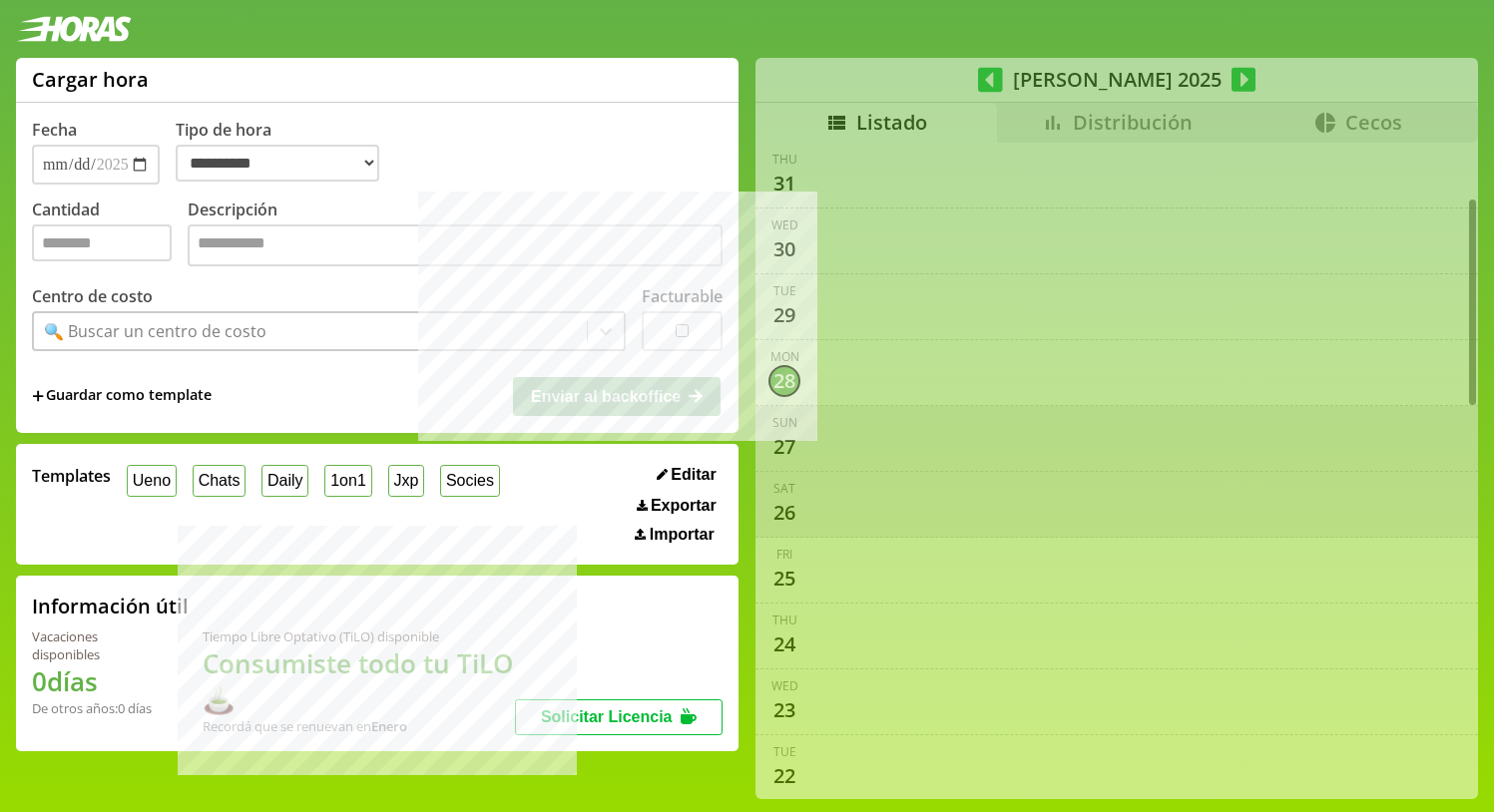 select on "**********" 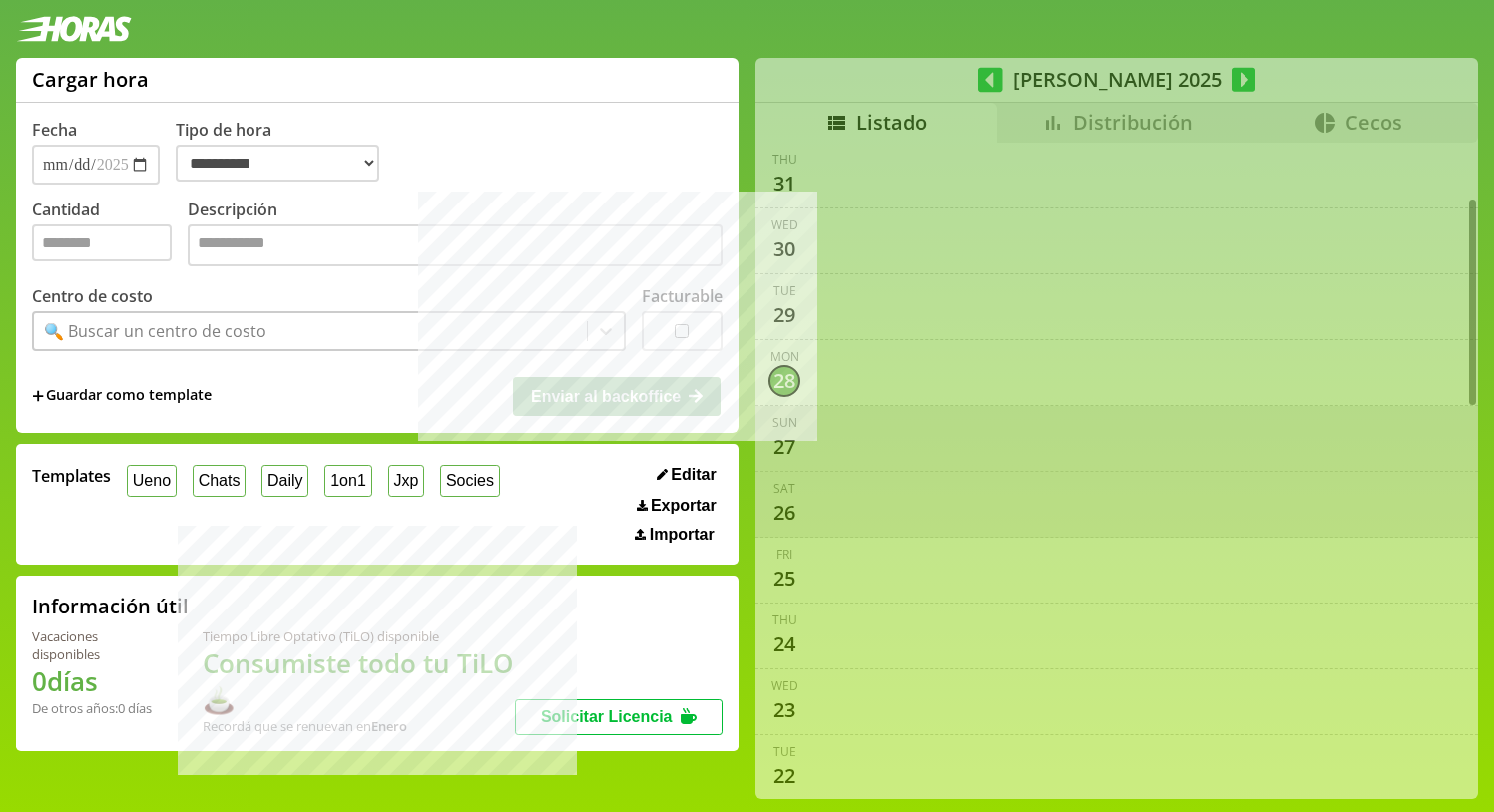 scroll, scrollTop: 4, scrollLeft: 0, axis: vertical 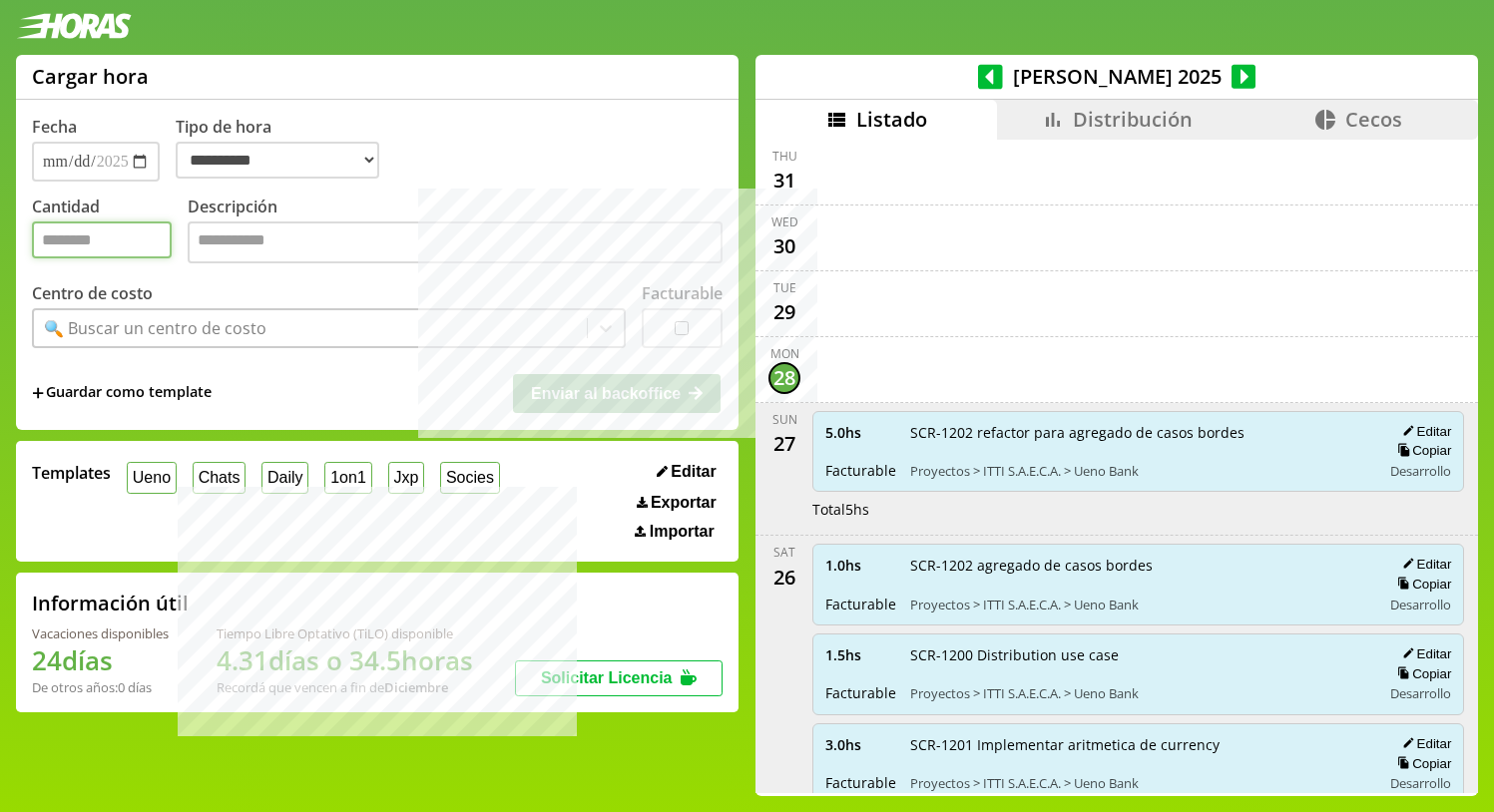 click on "Cantidad" at bounding box center (102, 239) 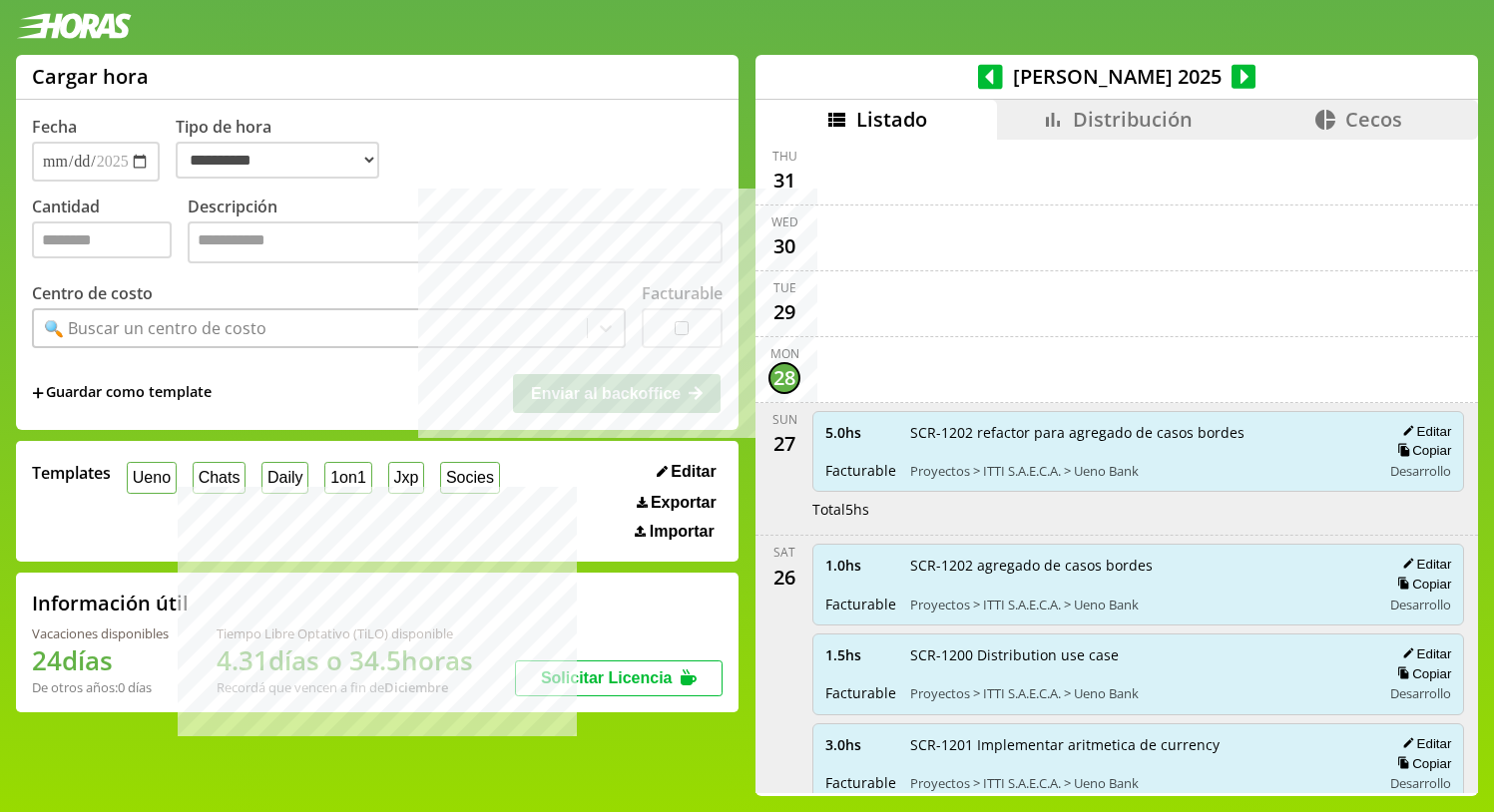 click on "**********" at bounding box center (377, 264) 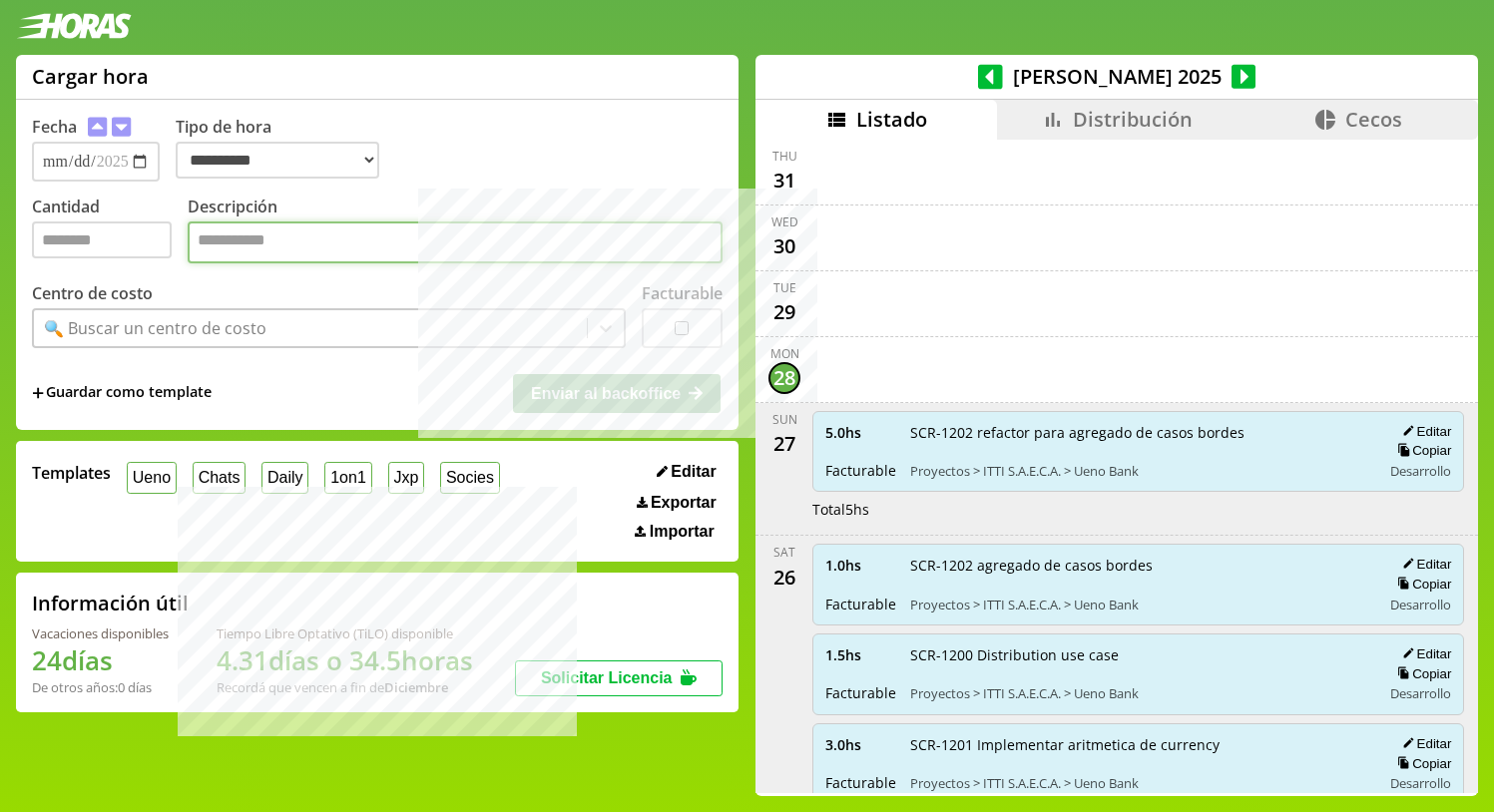 click on "Descripción" at bounding box center (455, 242) 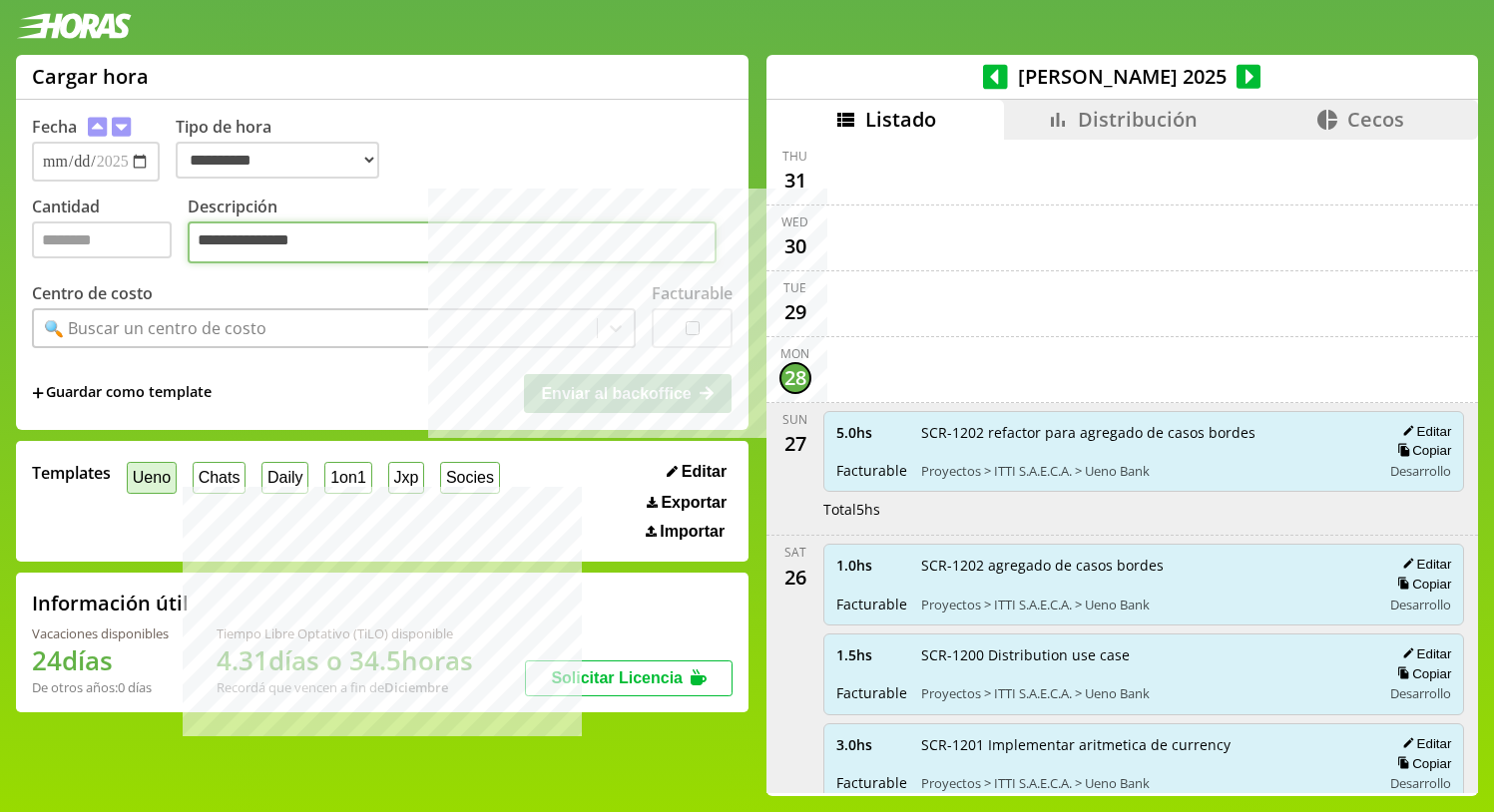 type on "**********" 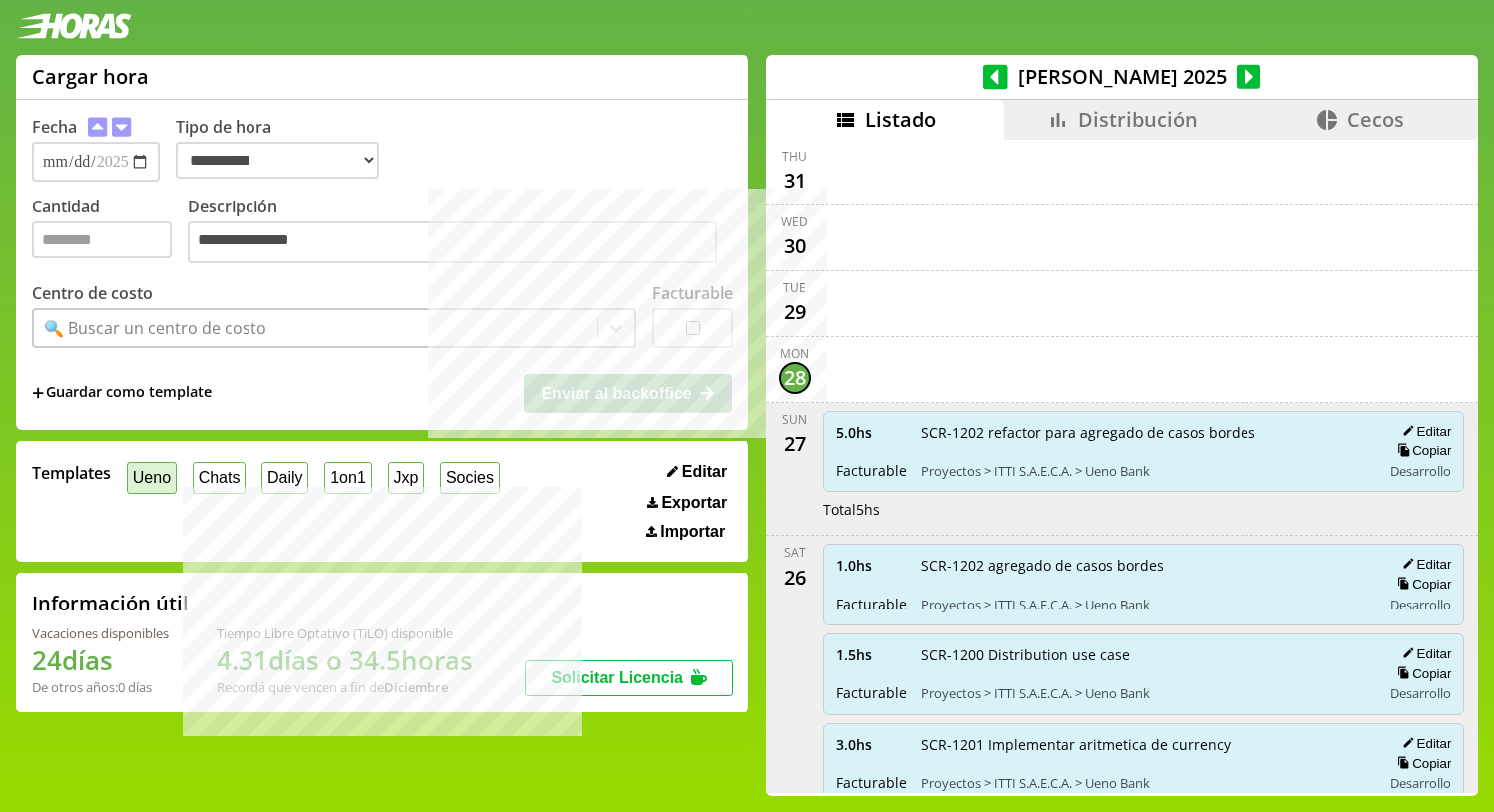 click on "Ueno" at bounding box center (152, 477) 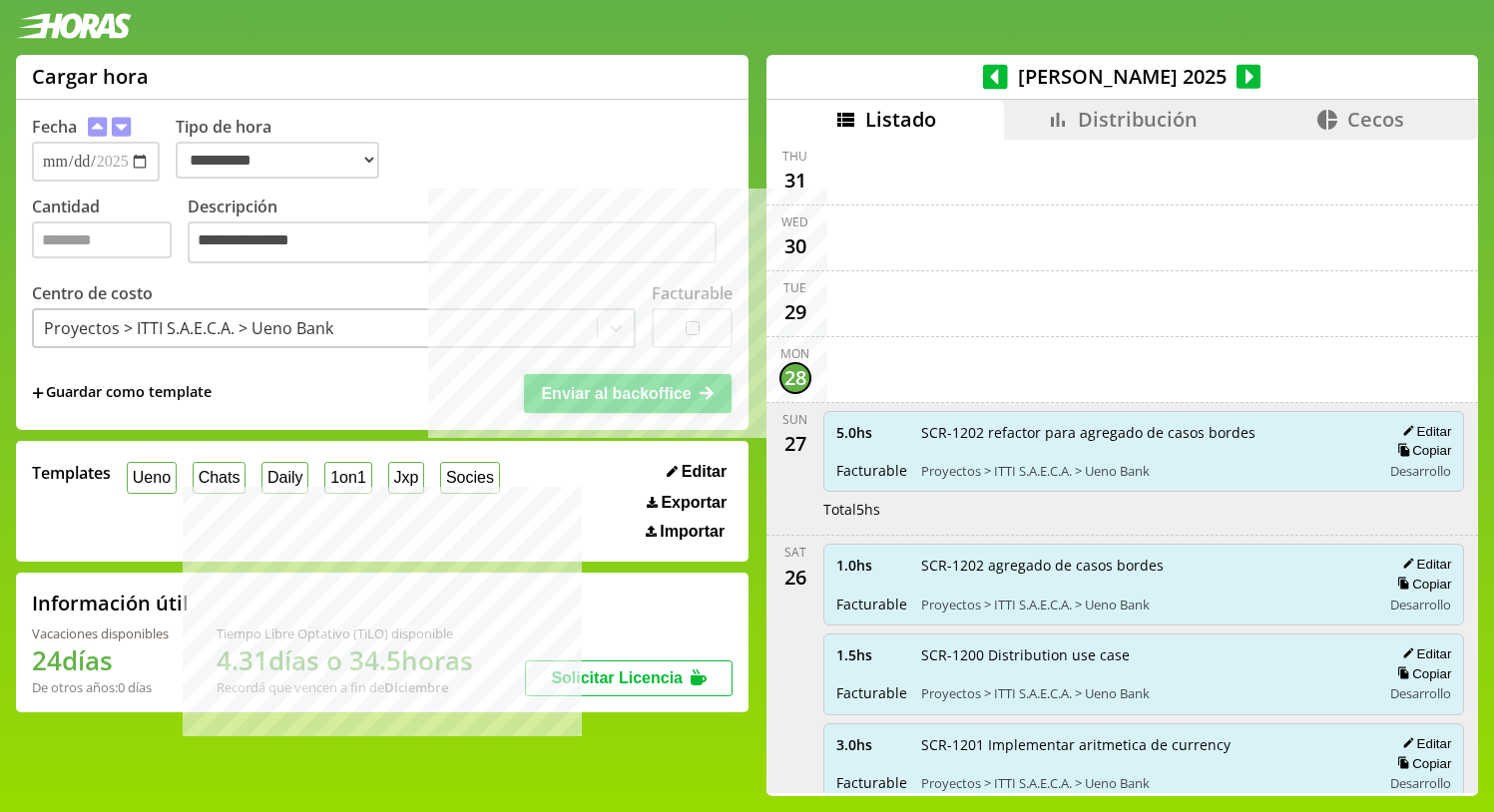 click on "Enviar al backoffice" at bounding box center (628, 393) 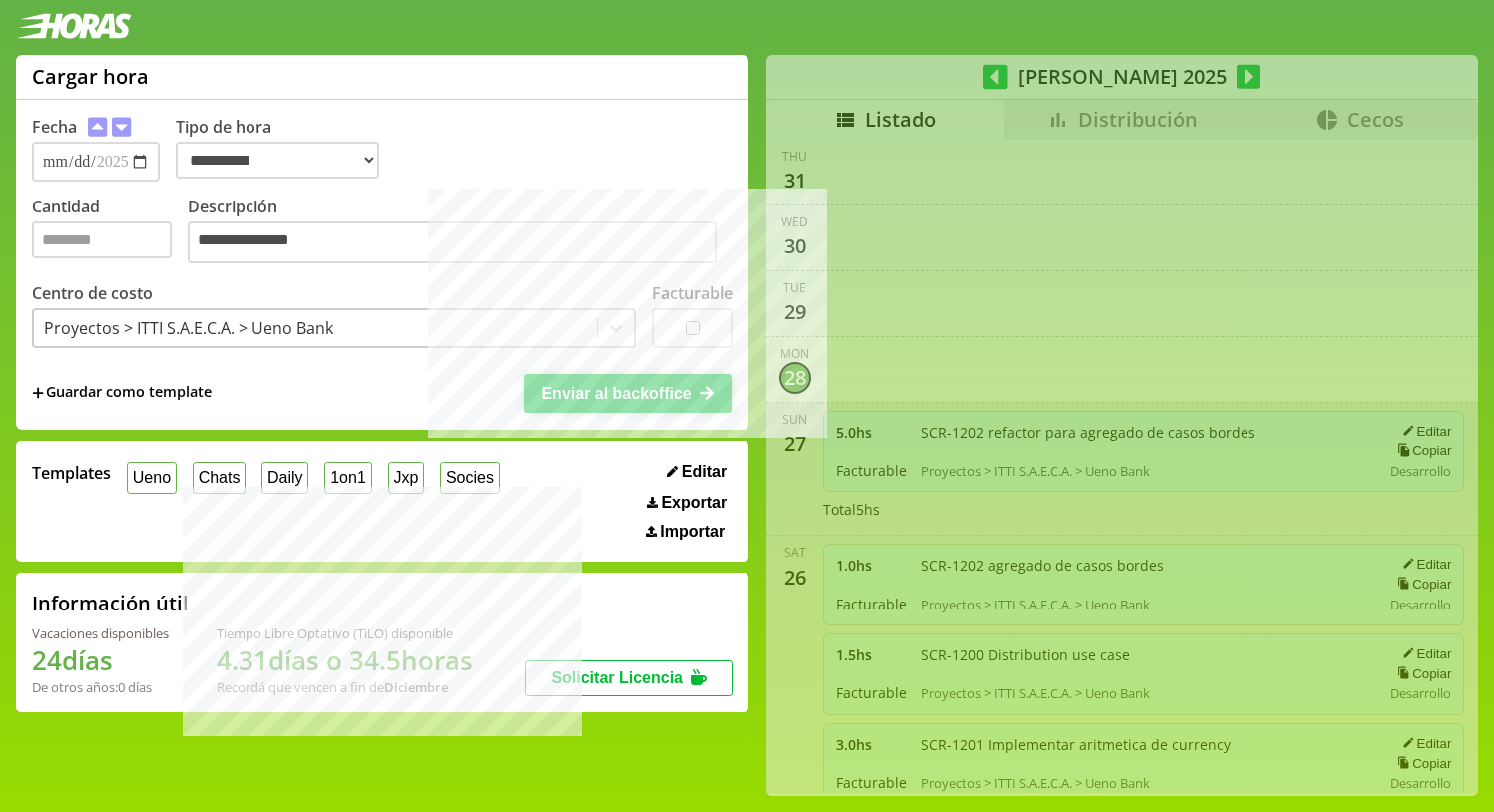 type 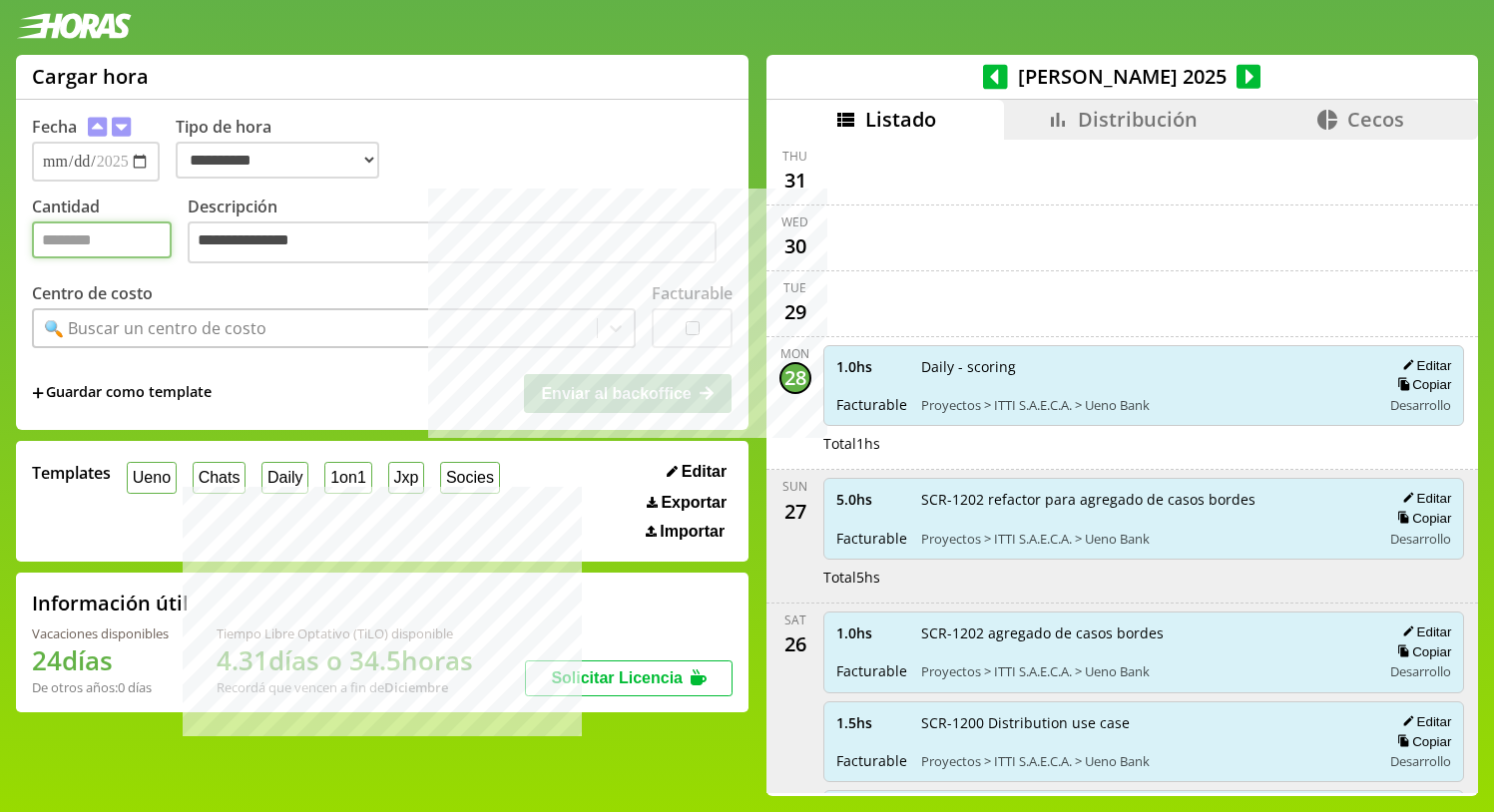 click on "Cantidad" at bounding box center (102, 239) 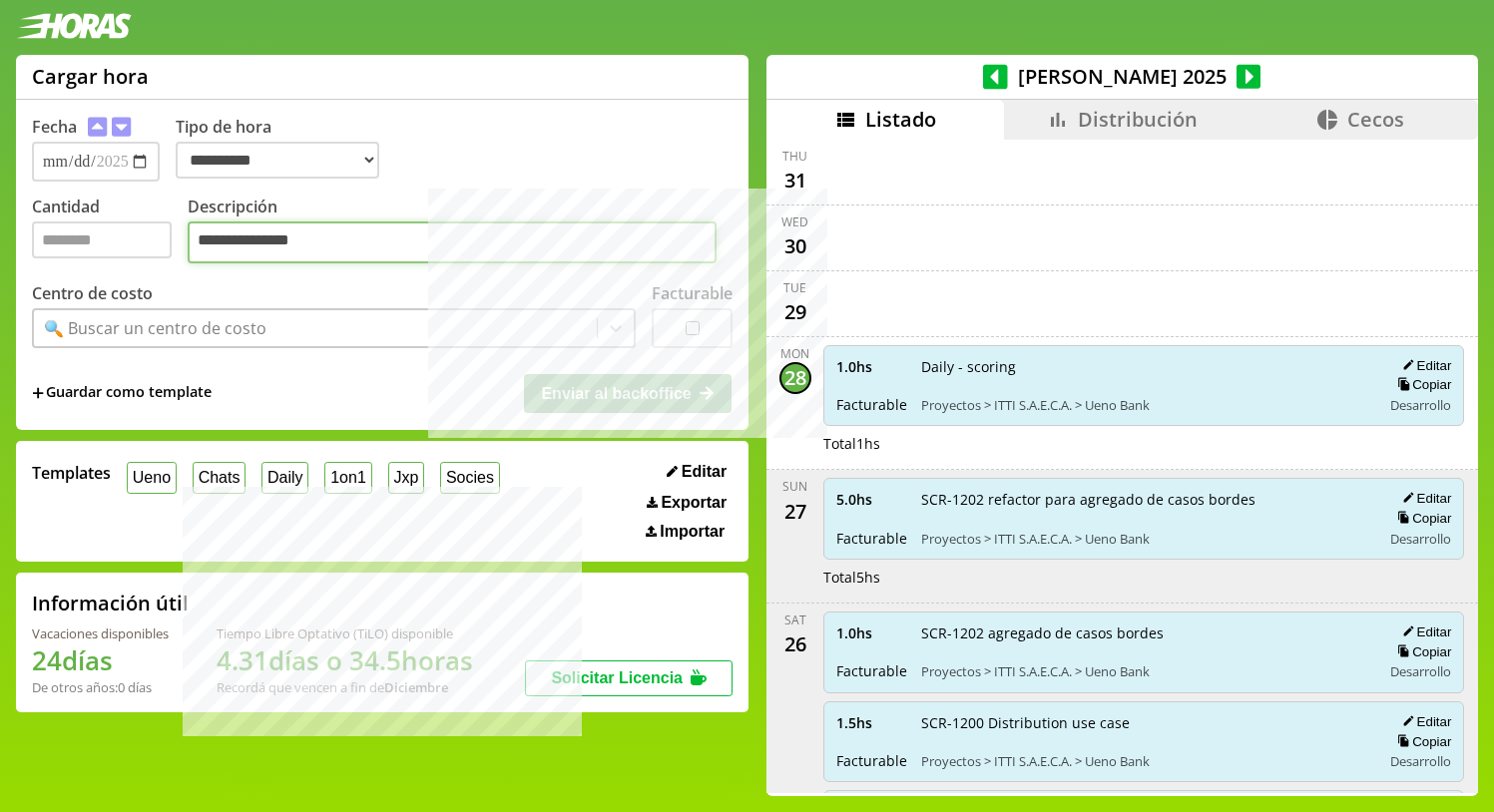 click on "**********" at bounding box center (452, 242) 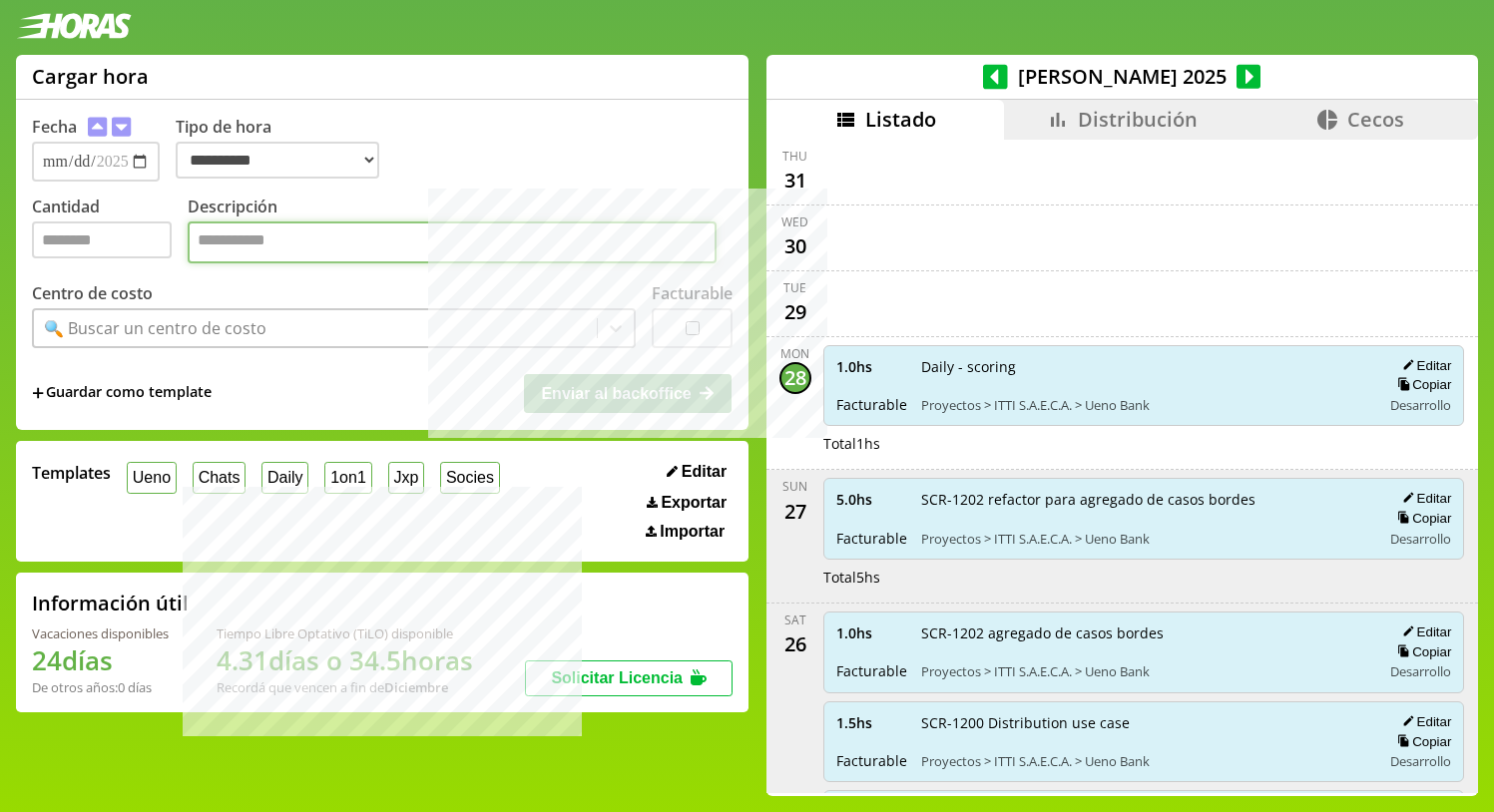 paste on "**********" 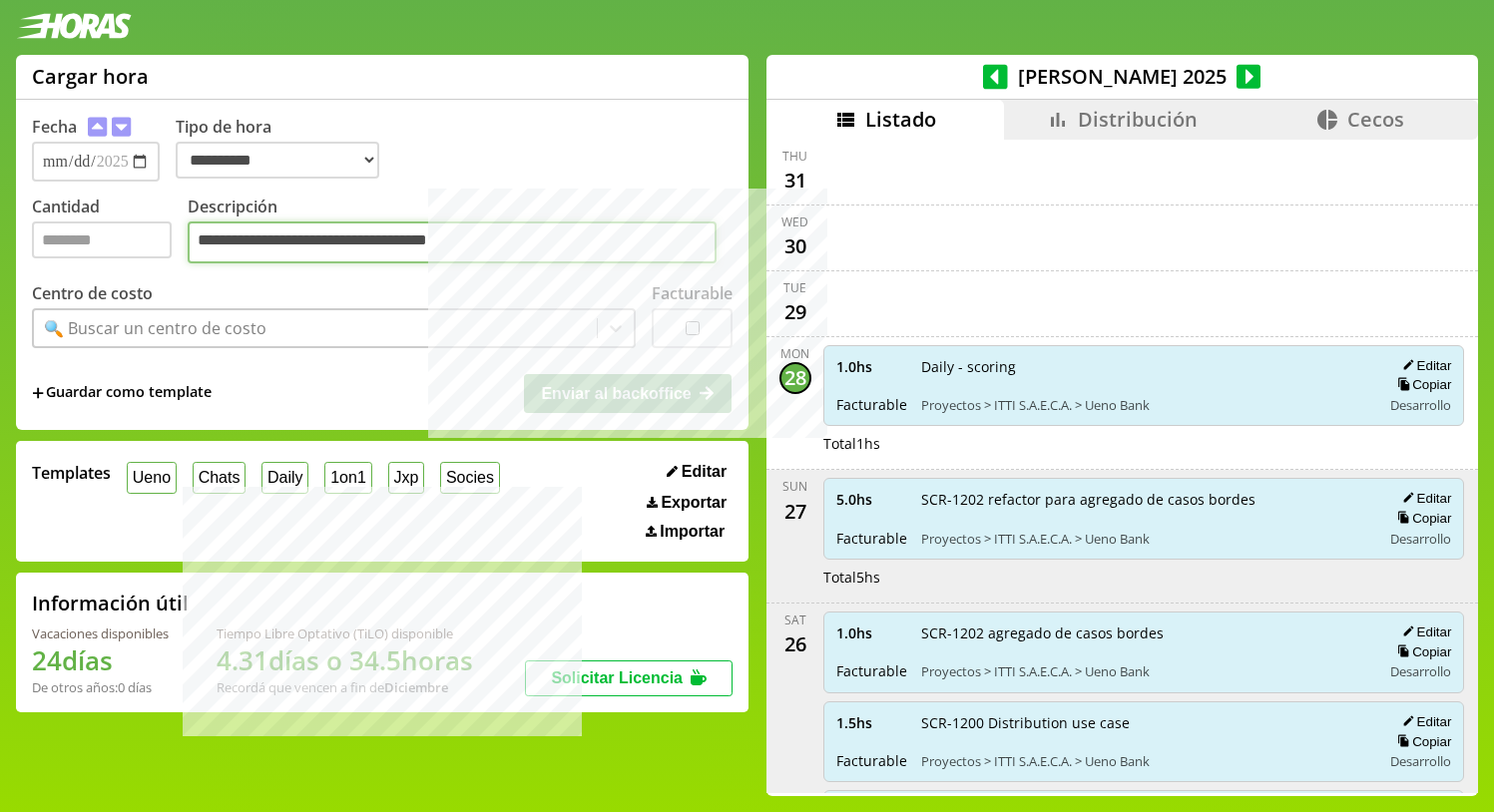 type on "**********" 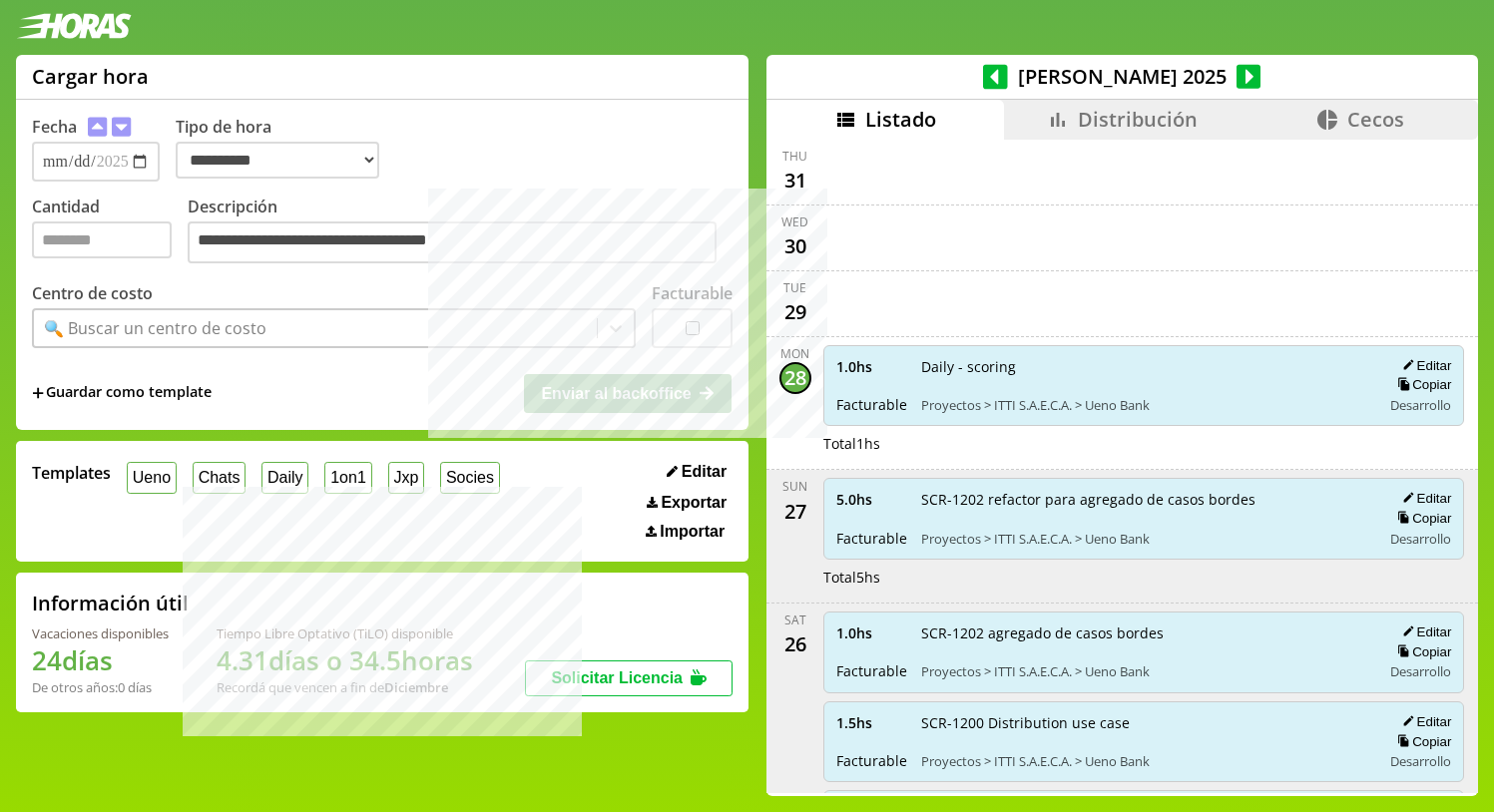 click on "1on1" at bounding box center [347, 477] 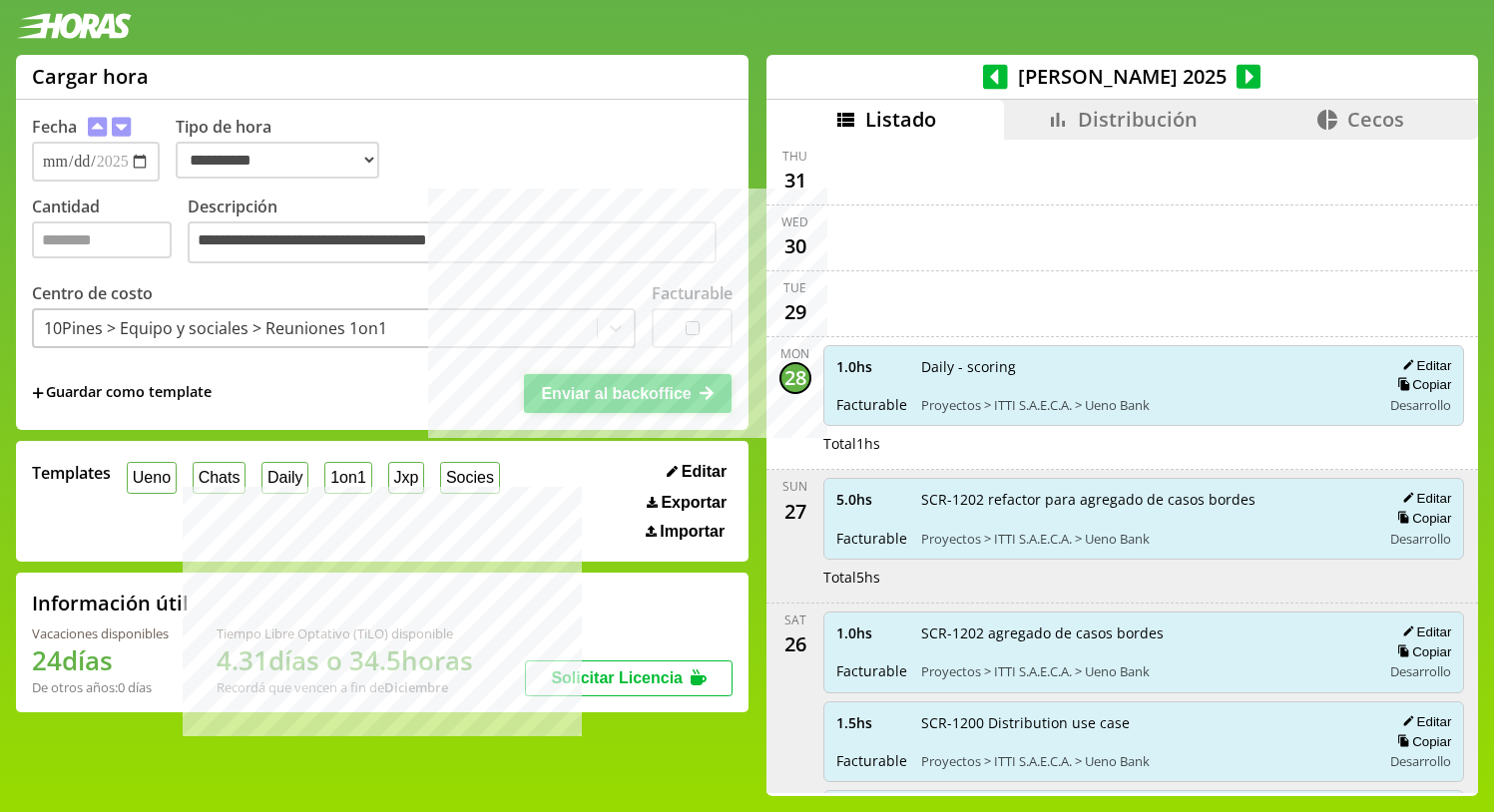 click on "Enviar al backoffice" at bounding box center [616, 393] 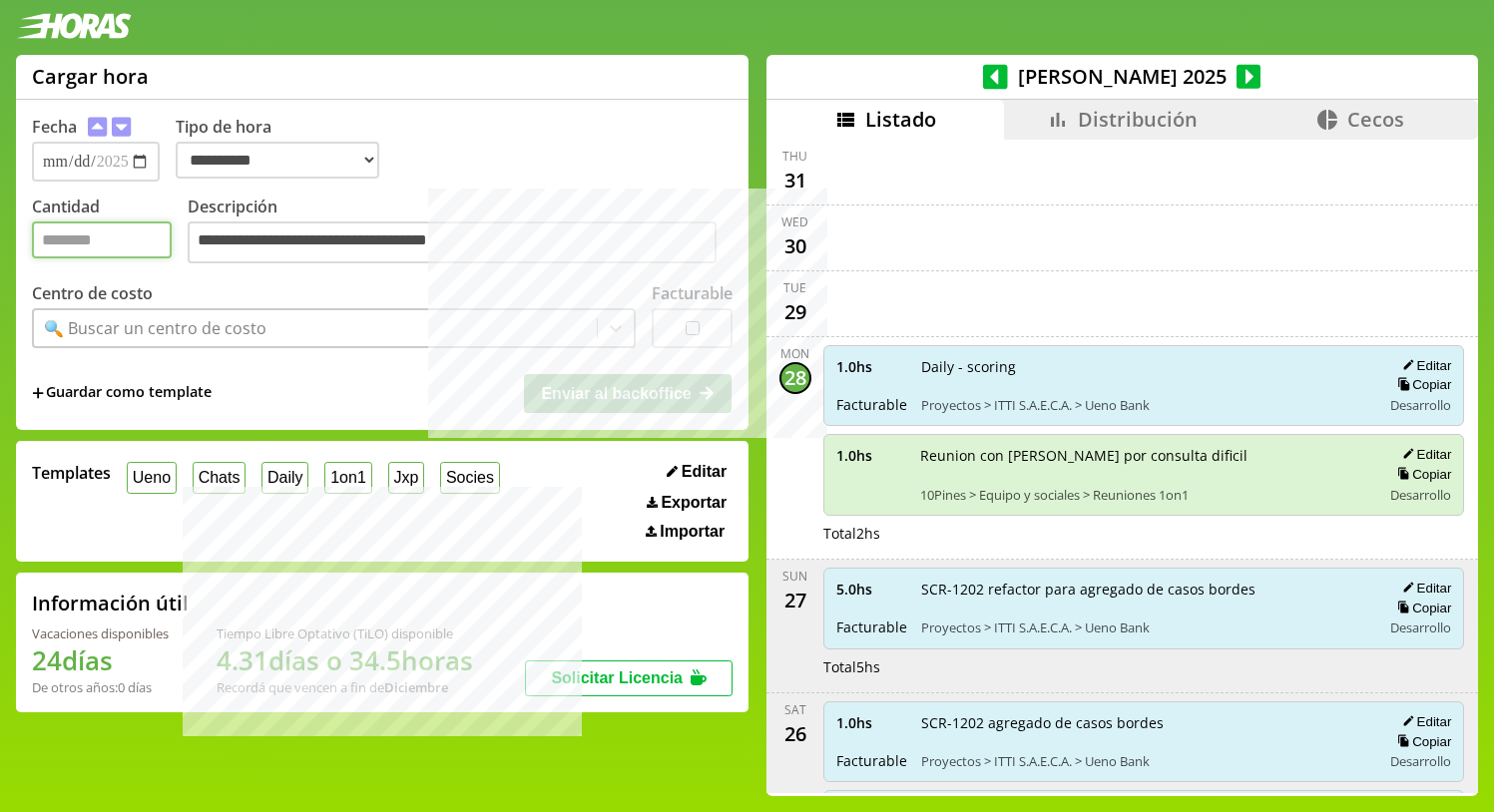 click on "Cantidad" at bounding box center [102, 239] 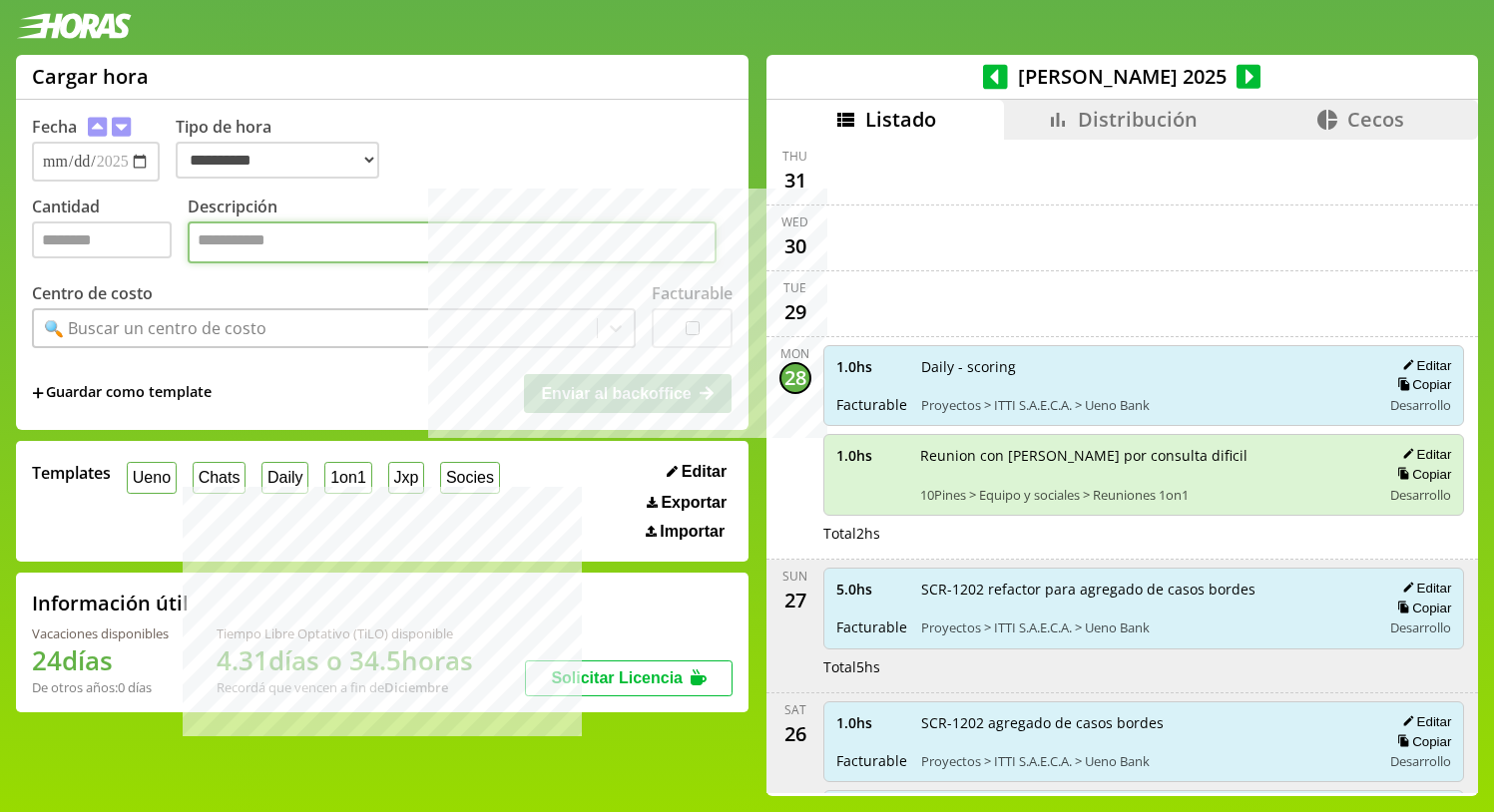paste on "**********" 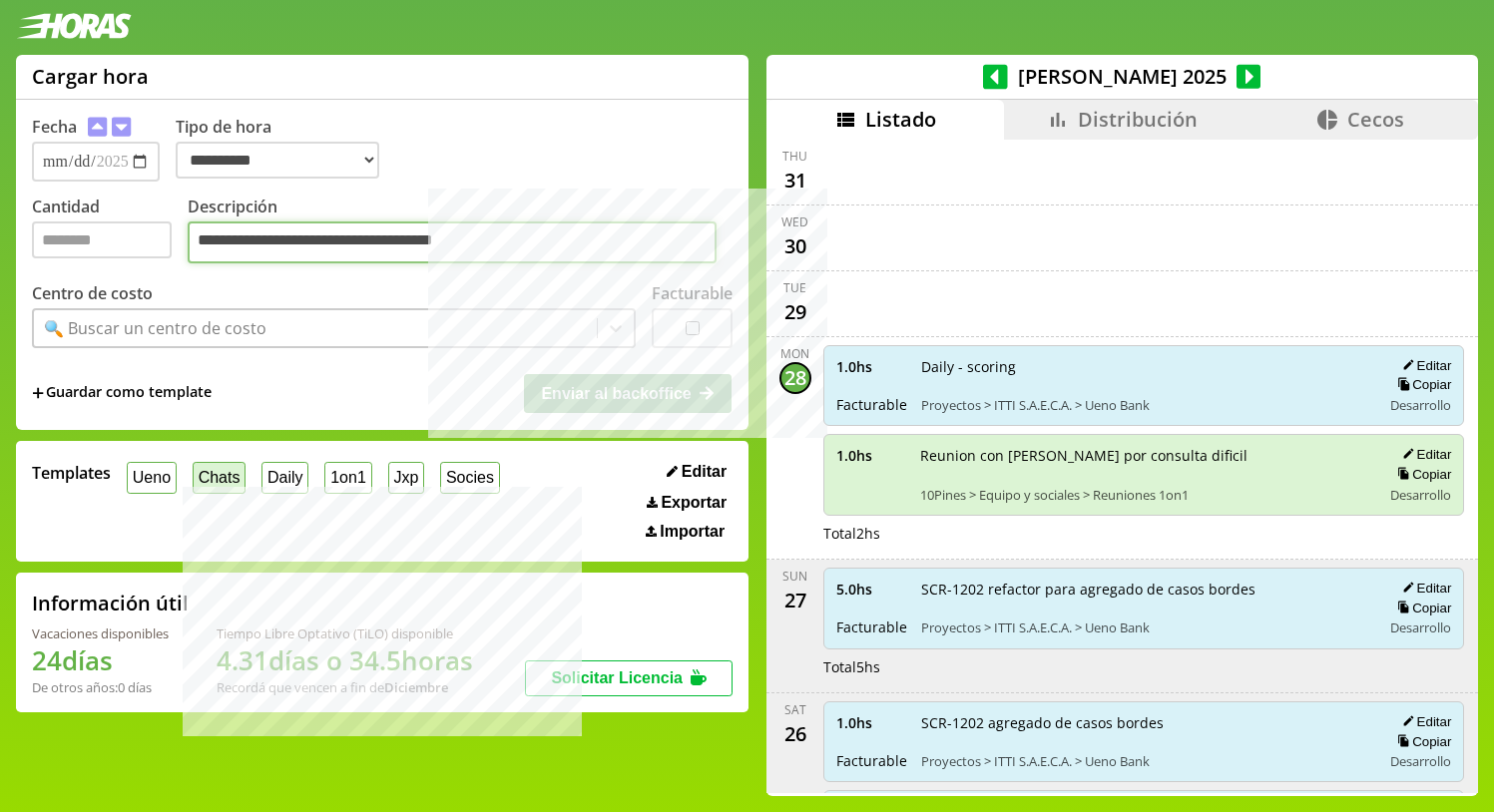 type on "**********" 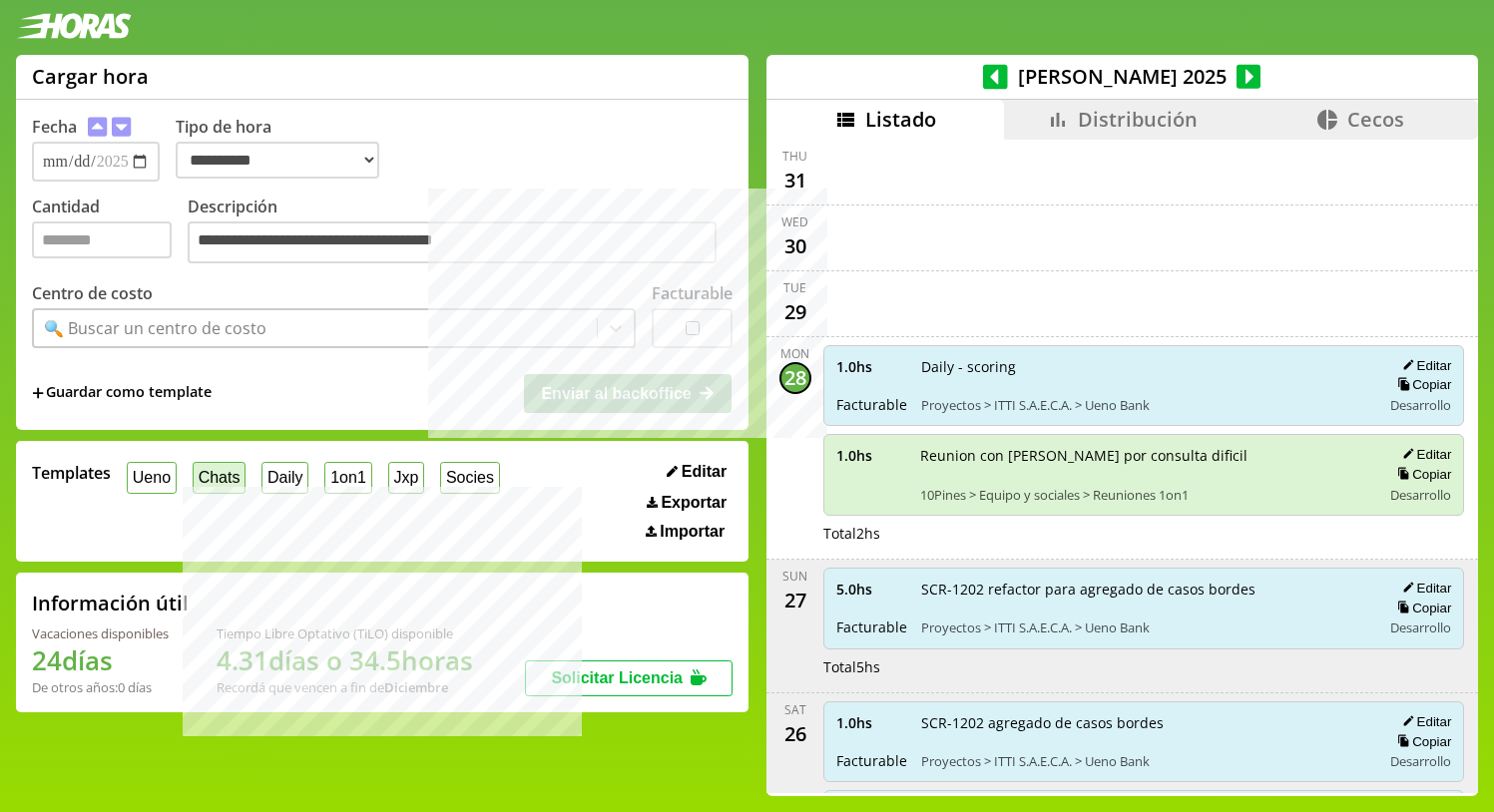 click on "Chats" at bounding box center (219, 477) 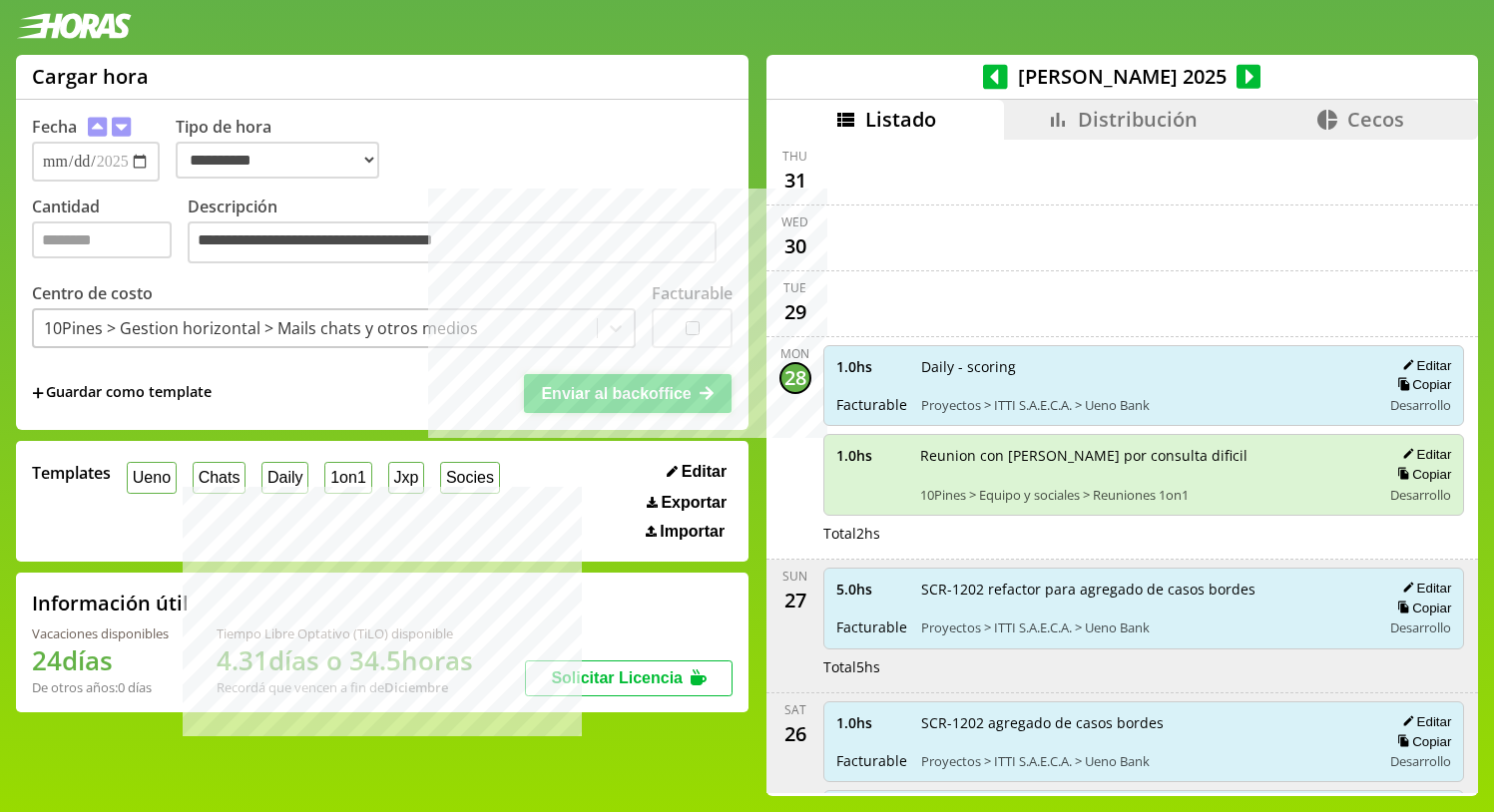 click on "Enviar al backoffice" at bounding box center [628, 393] 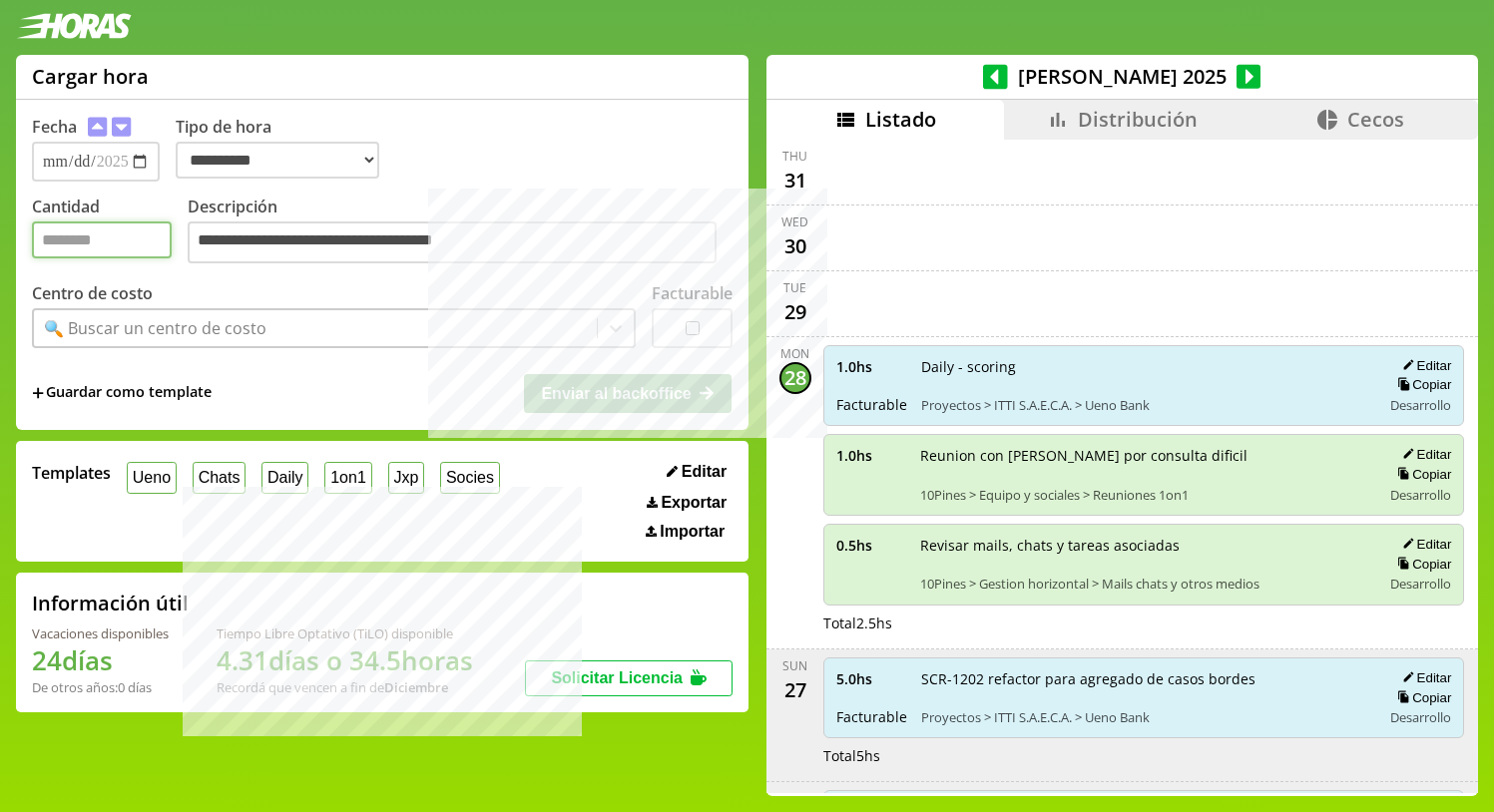 click on "Cantidad" at bounding box center (102, 239) 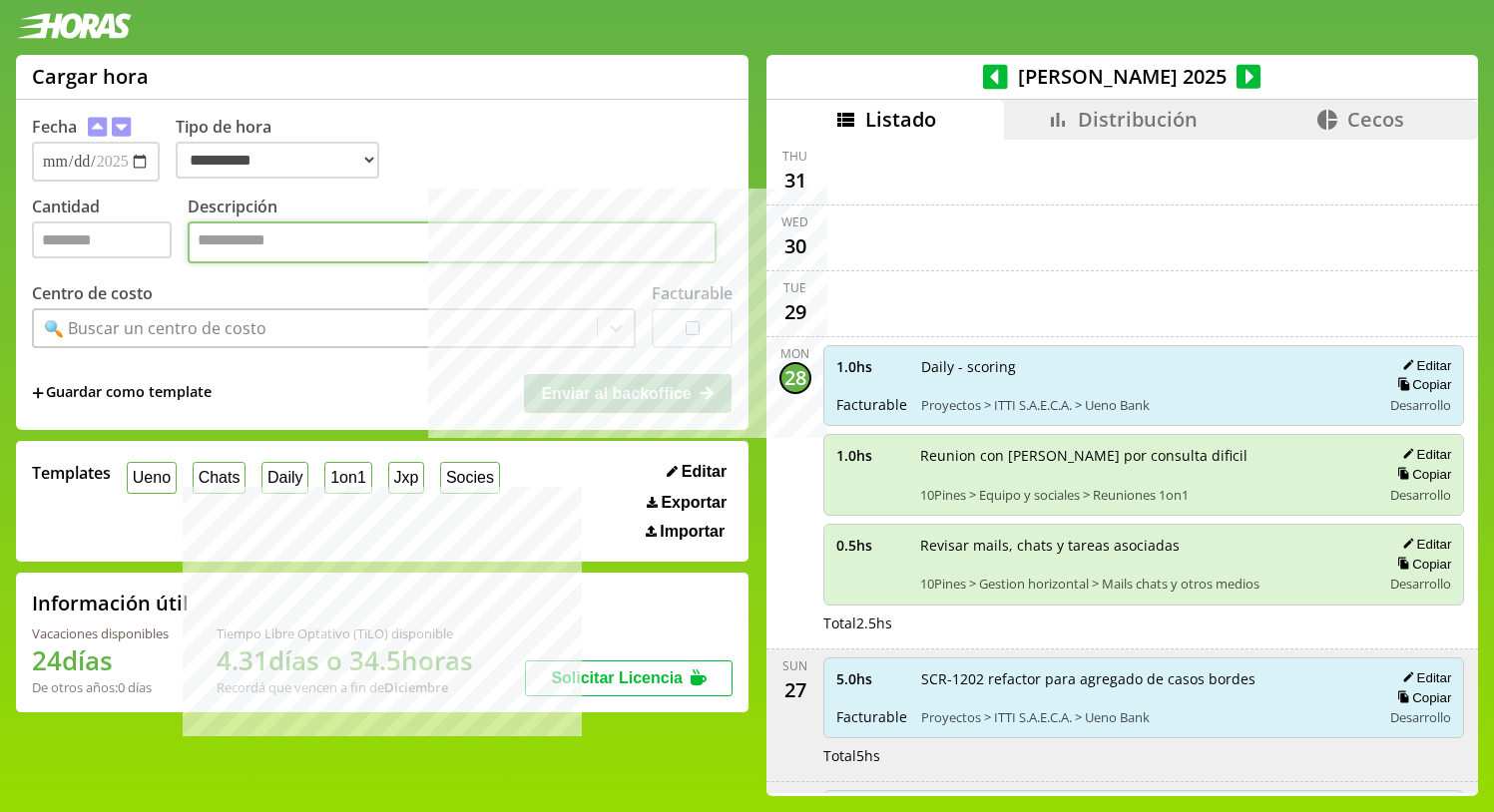paste on "**********" 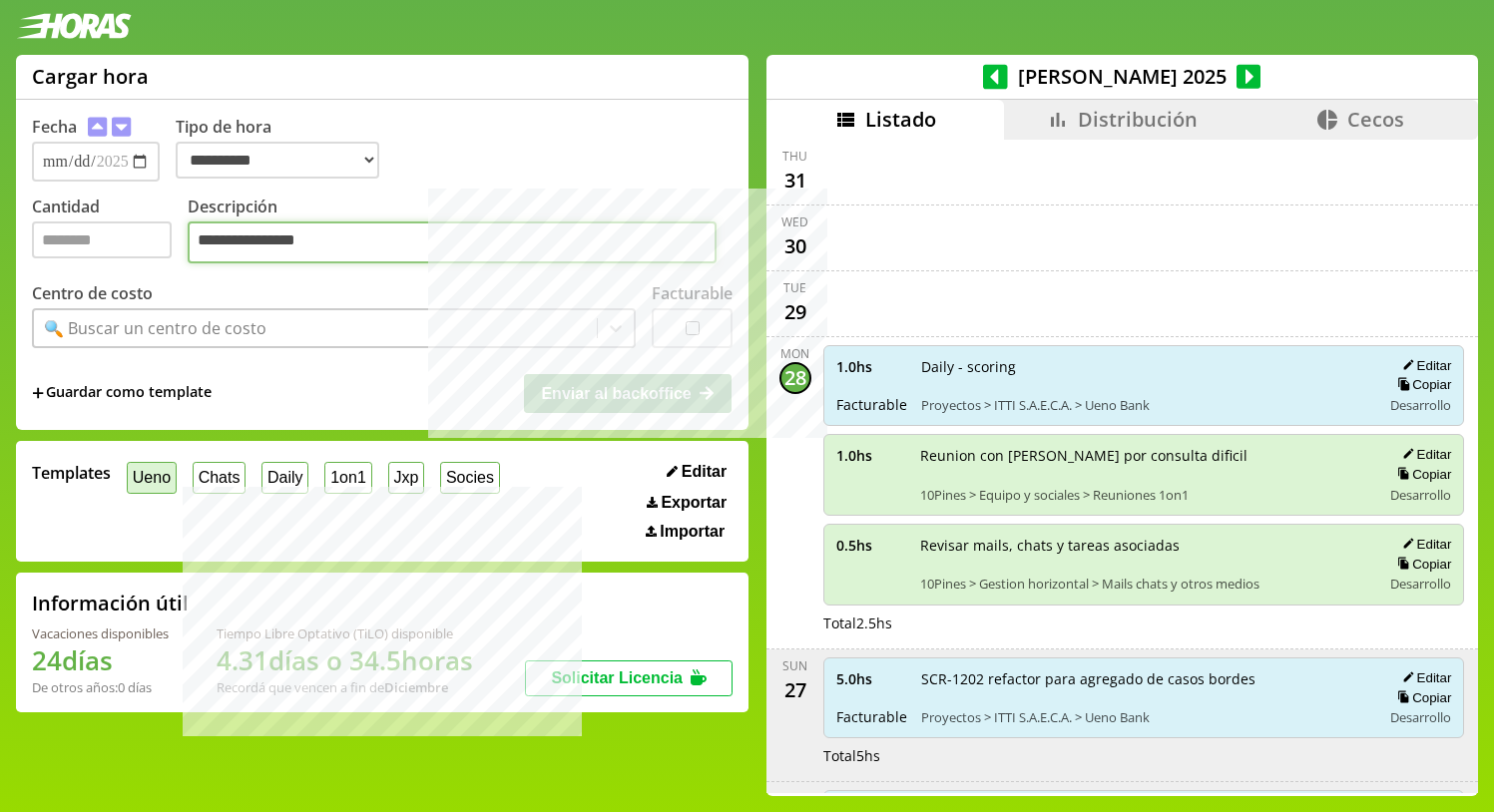 type on "**********" 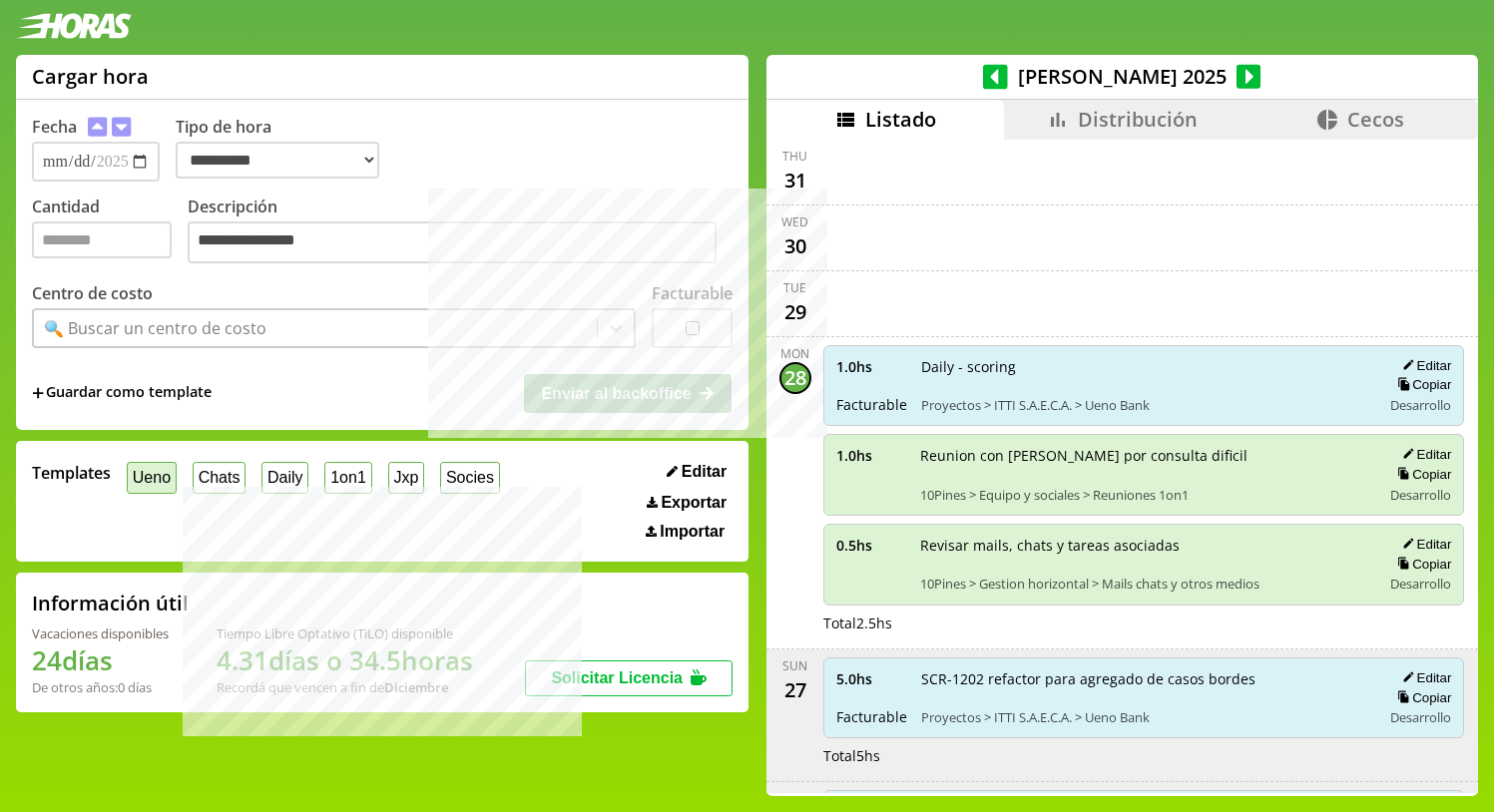 click on "Ueno" at bounding box center [152, 477] 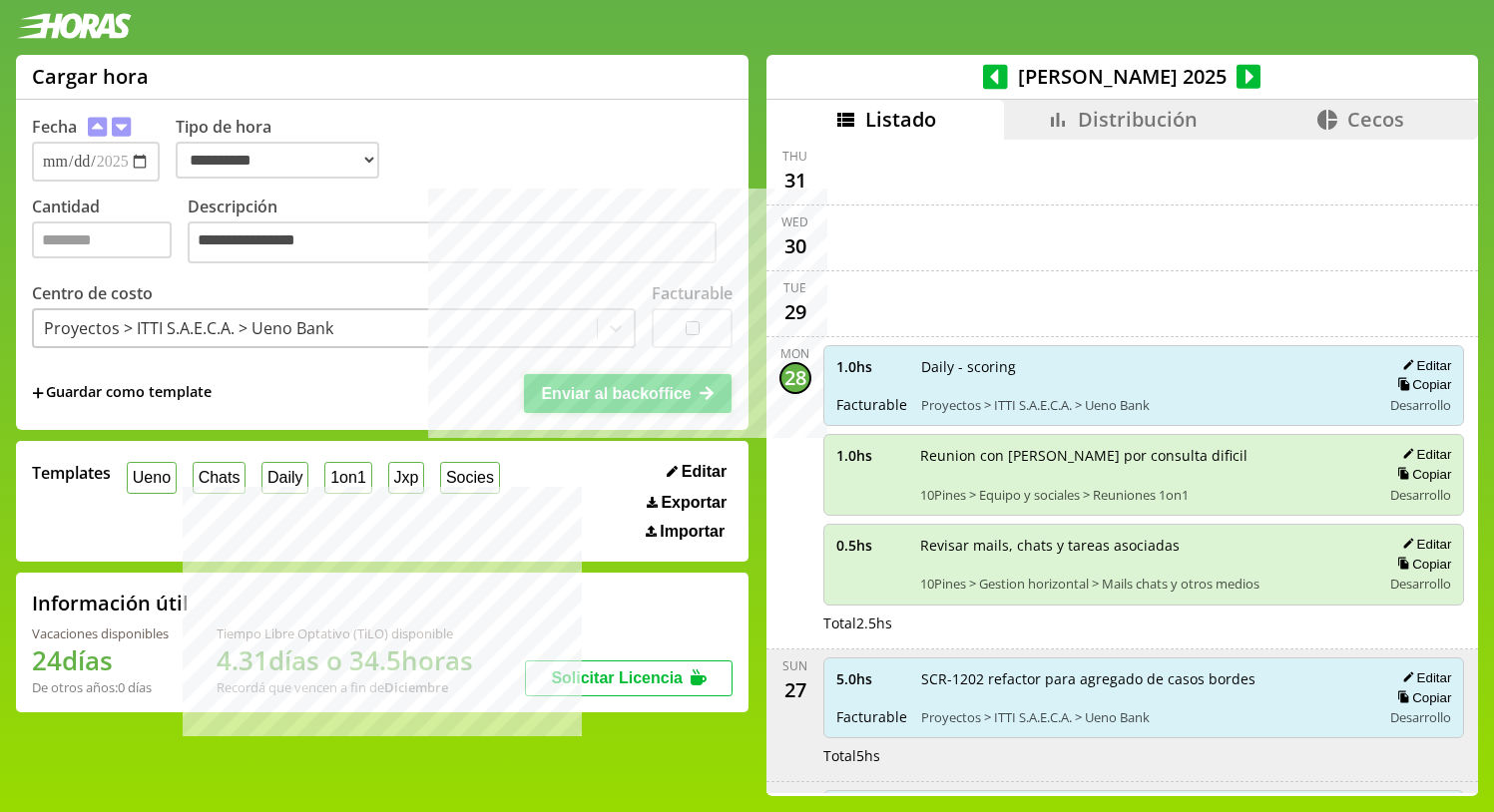 click 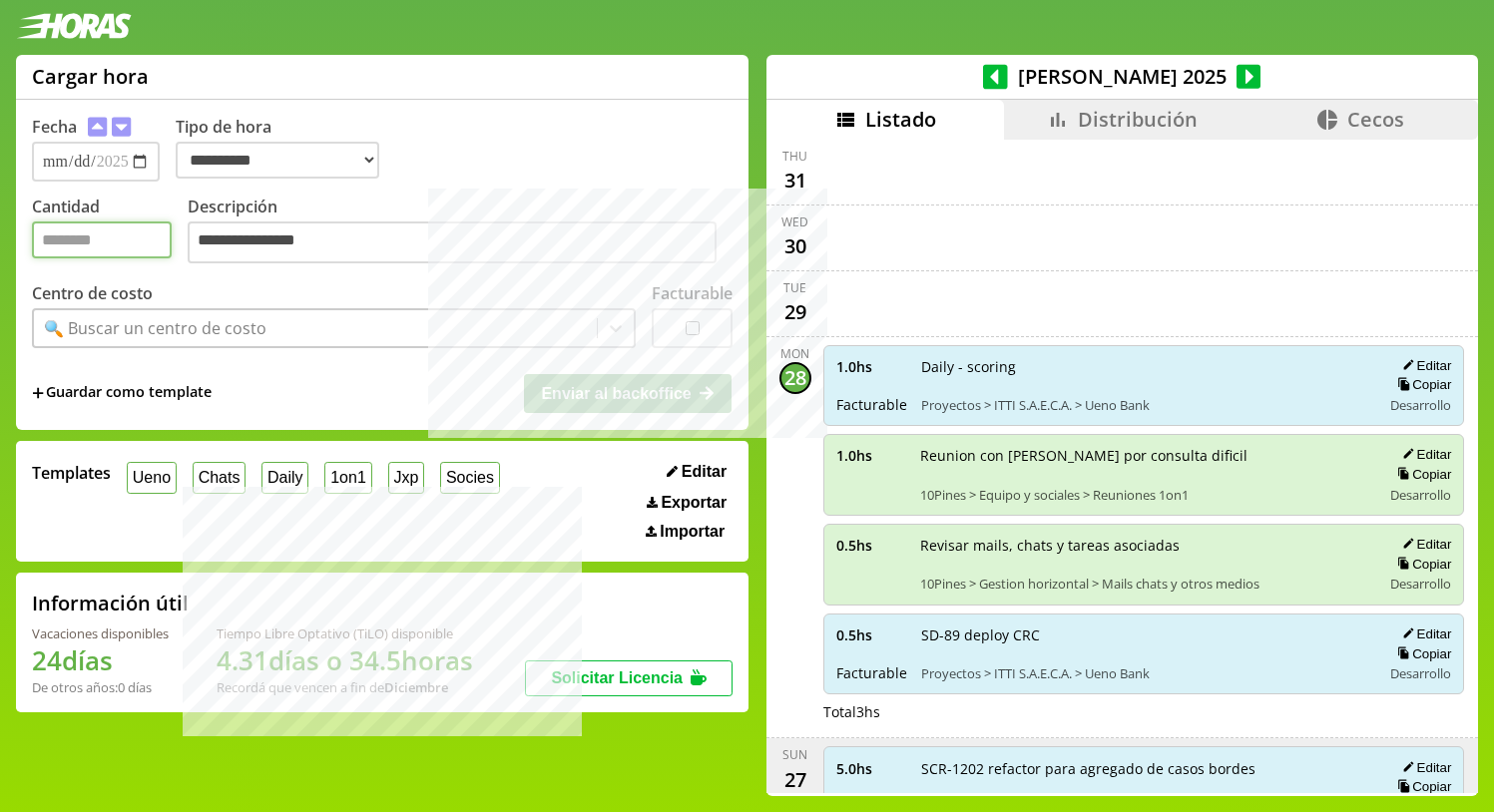 click on "Cantidad" at bounding box center [102, 239] 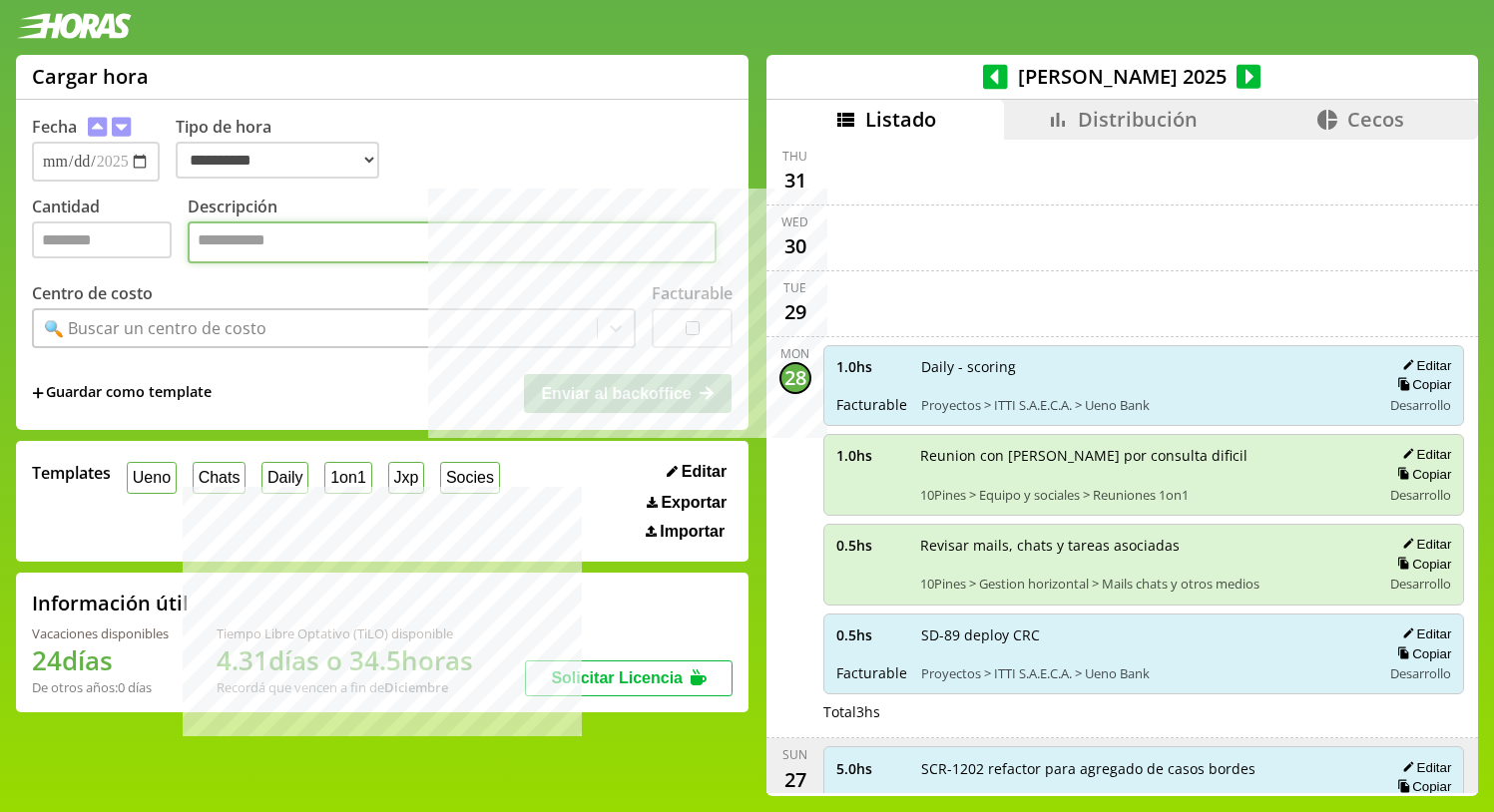 paste on "**********" 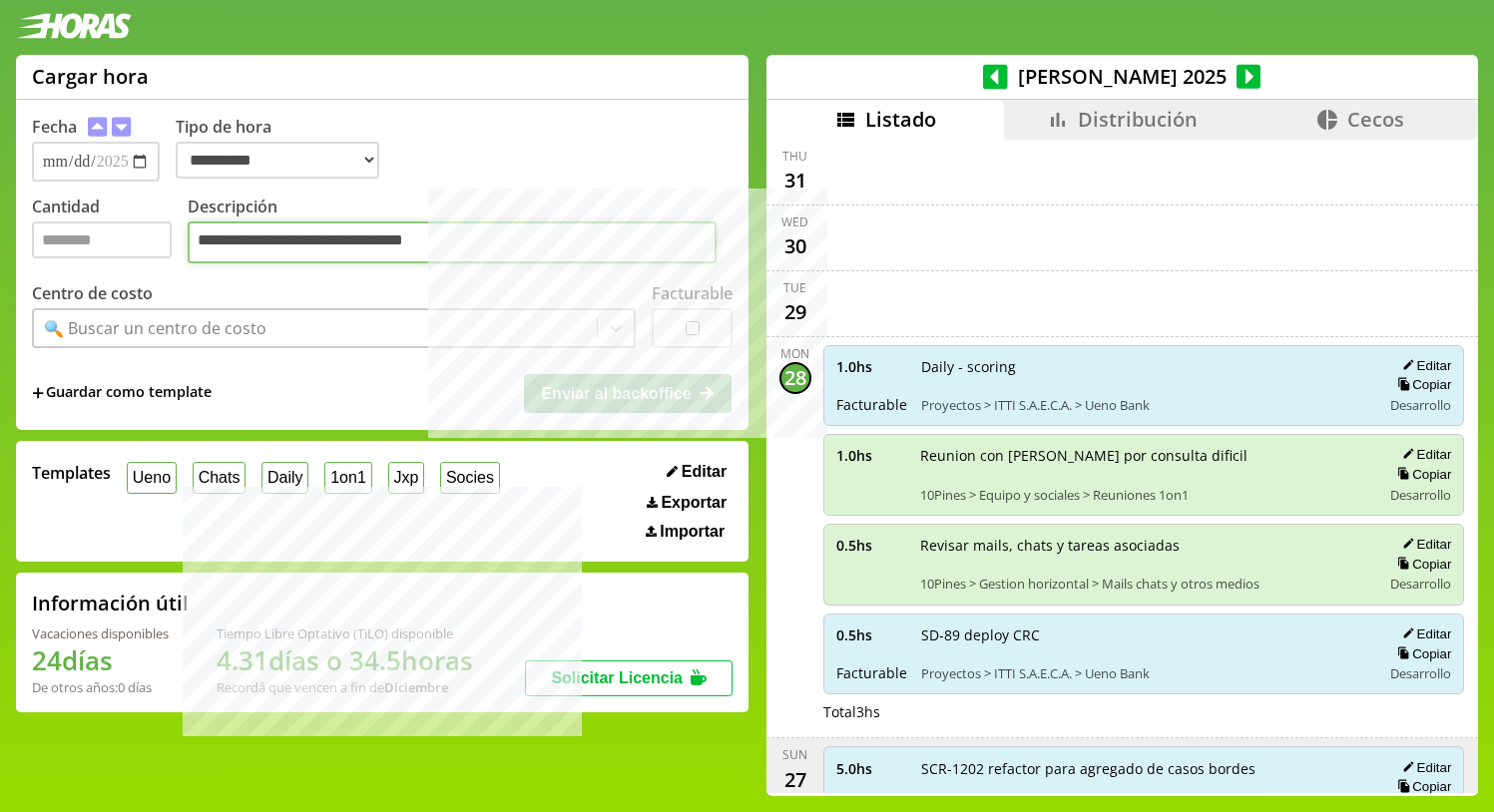 type on "**********" 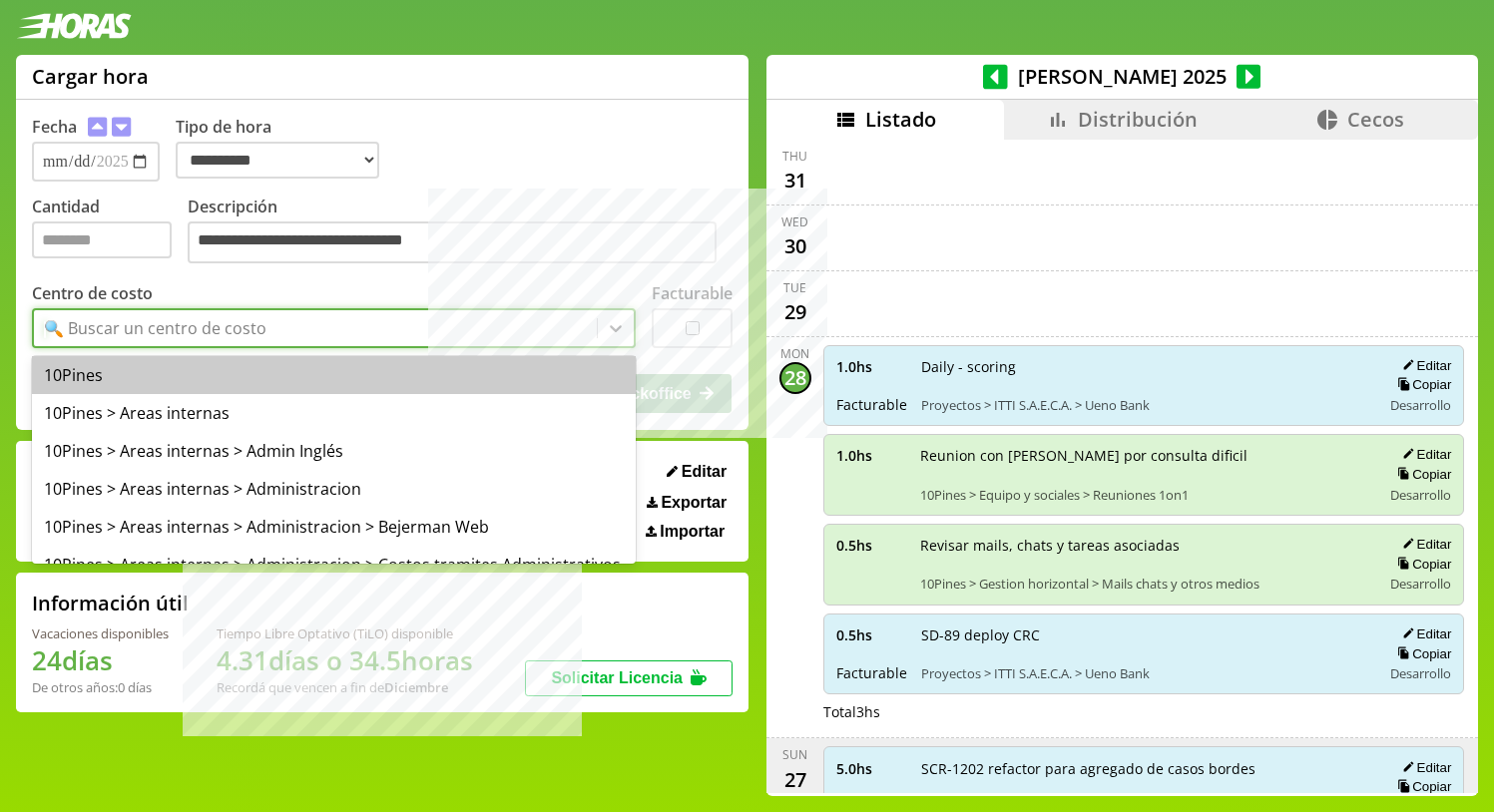 click on "🔍 Buscar un centro de costo" at bounding box center [315, 328] 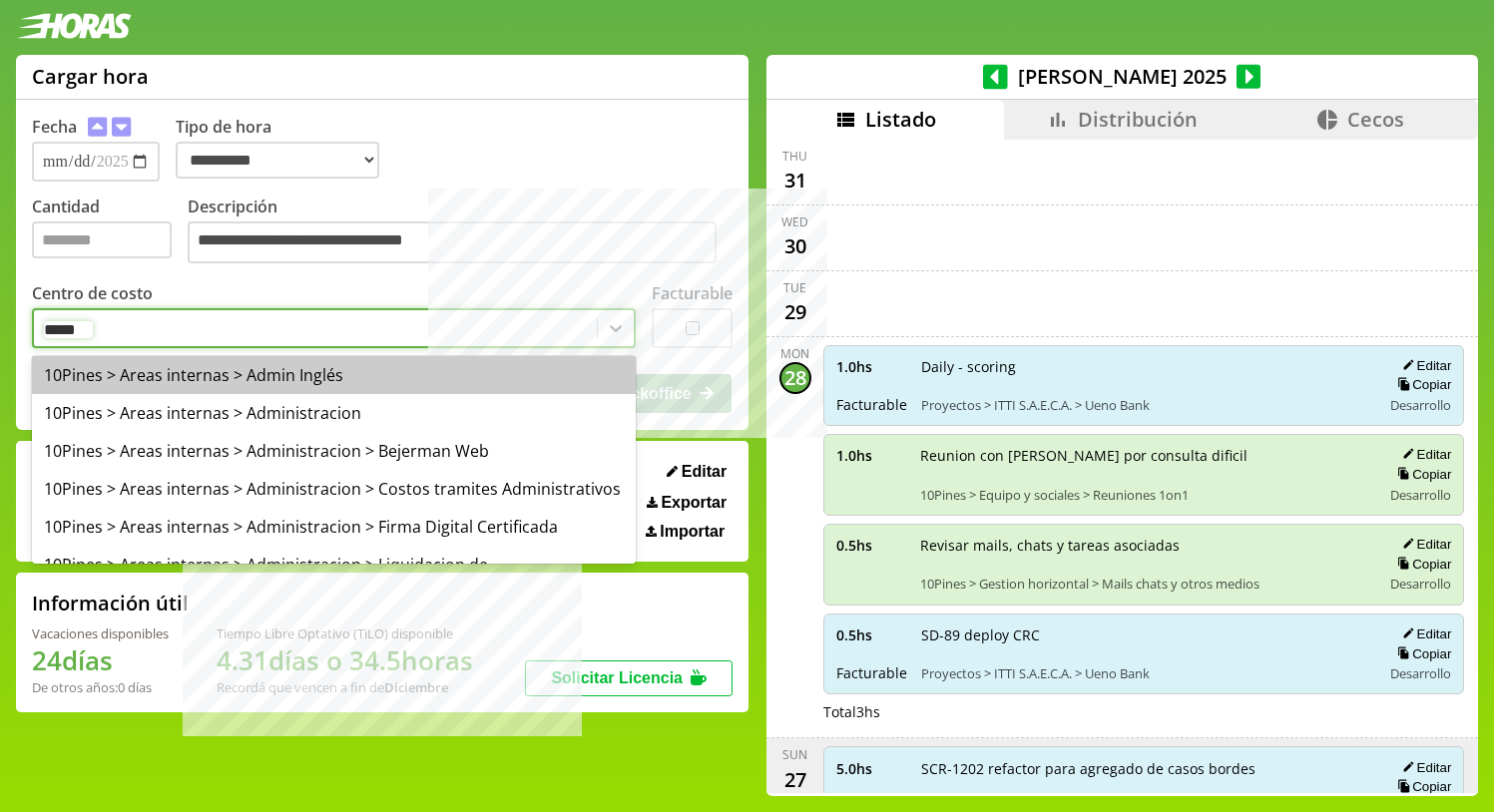 type on "******" 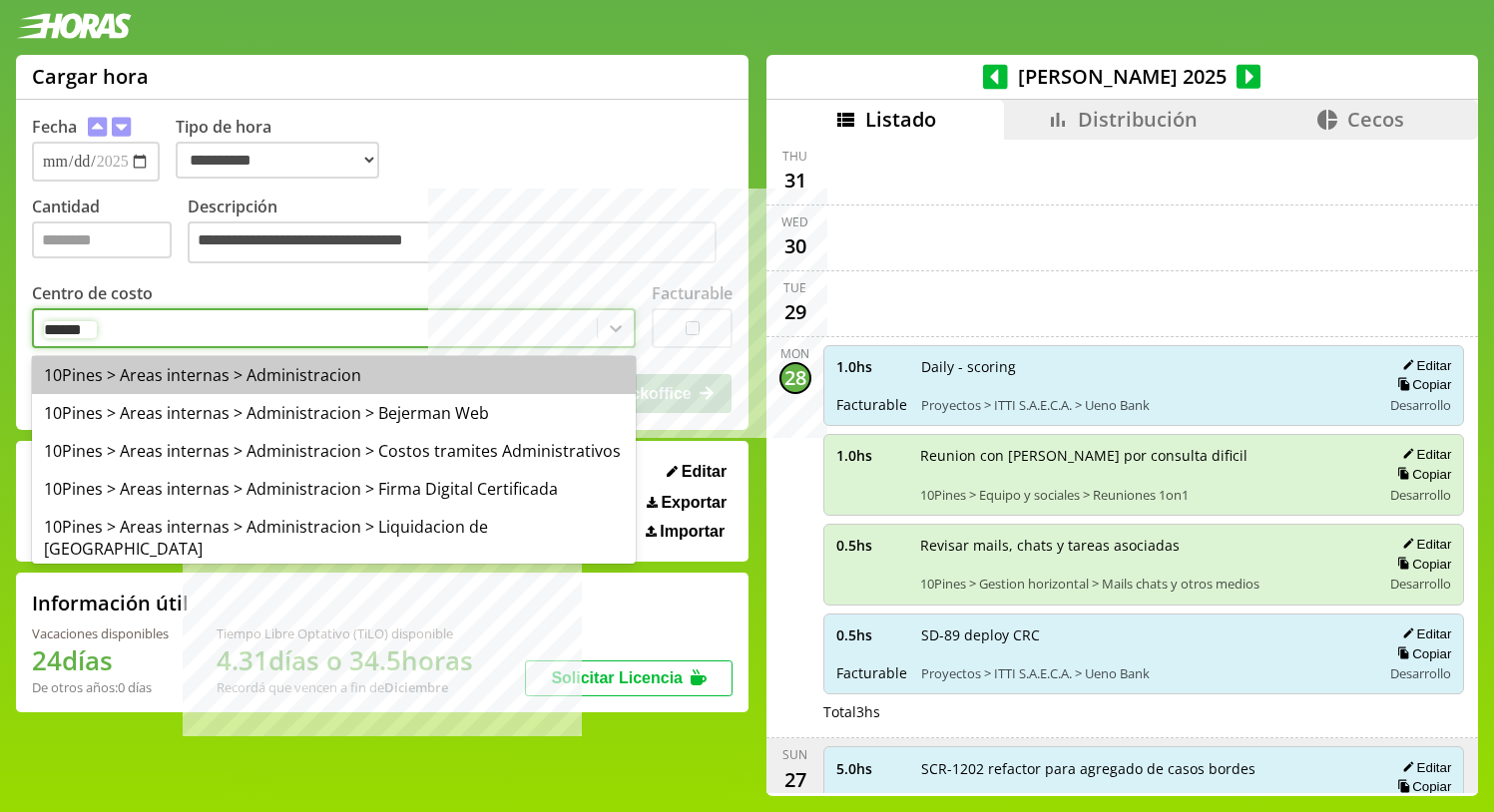 drag, startPoint x: 363, startPoint y: 376, endPoint x: 492, endPoint y: 403, distance: 131.7953 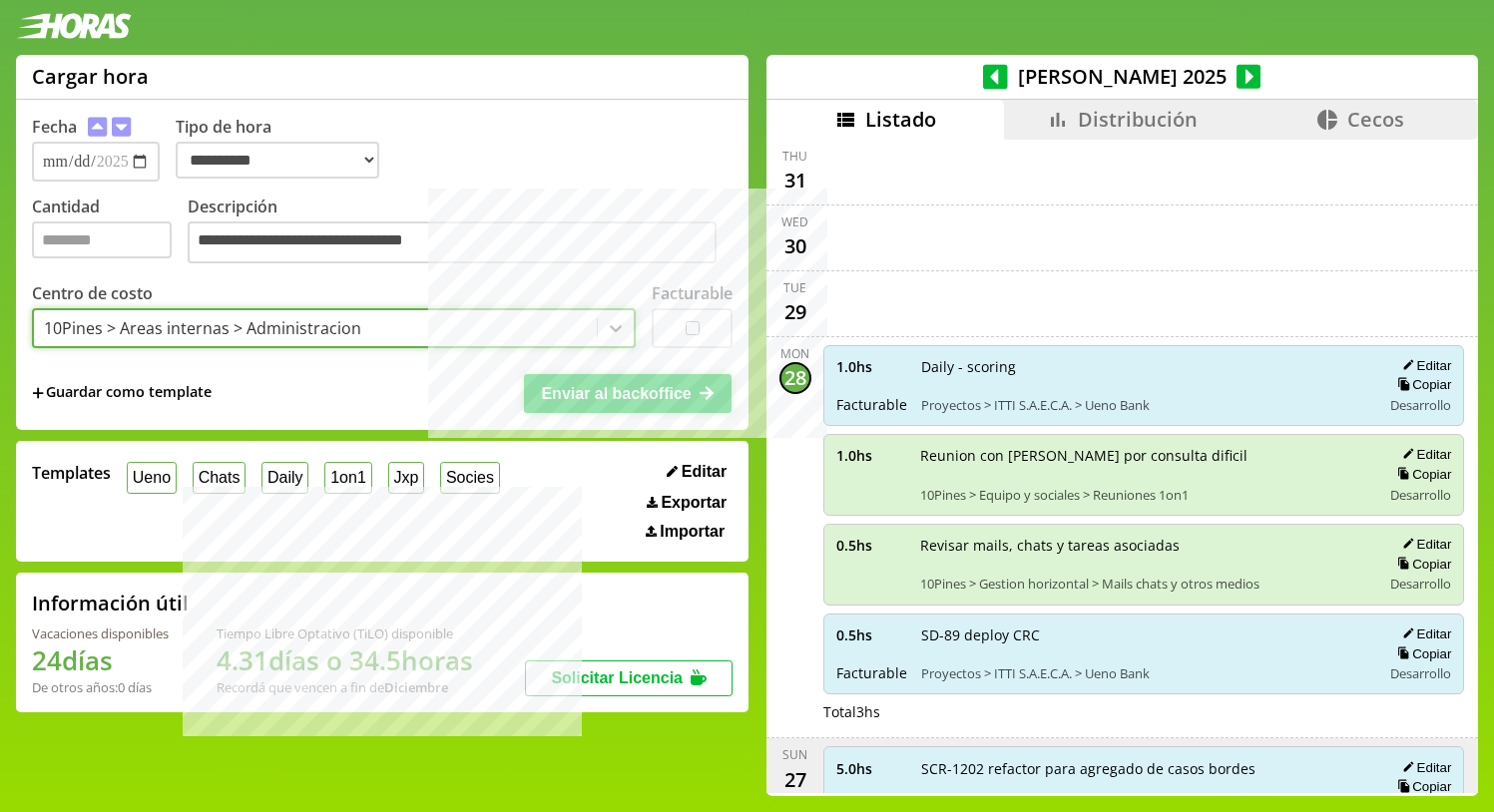 click on "Enviar al backoffice" at bounding box center [616, 393] 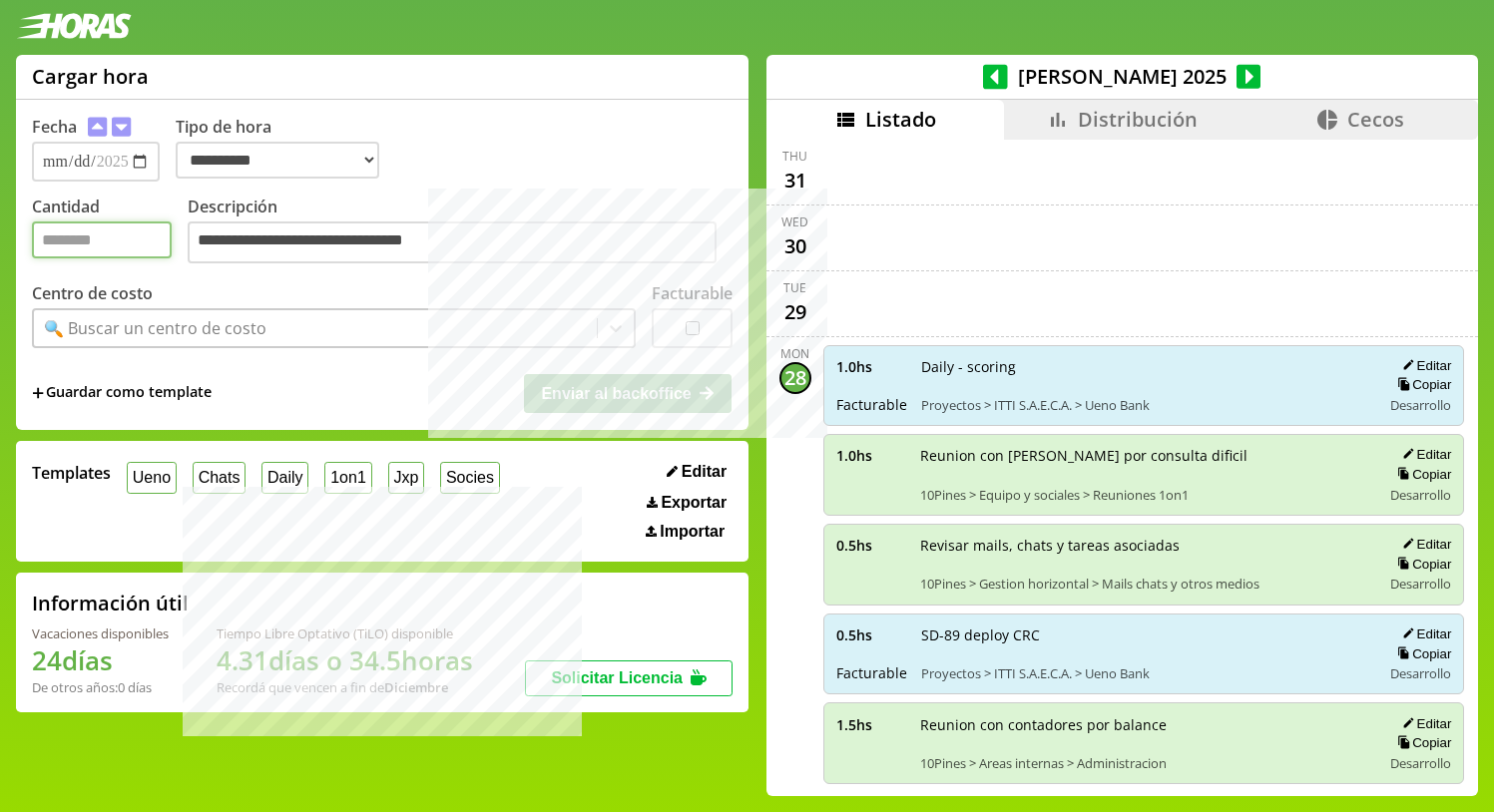 click on "Cantidad" at bounding box center (102, 239) 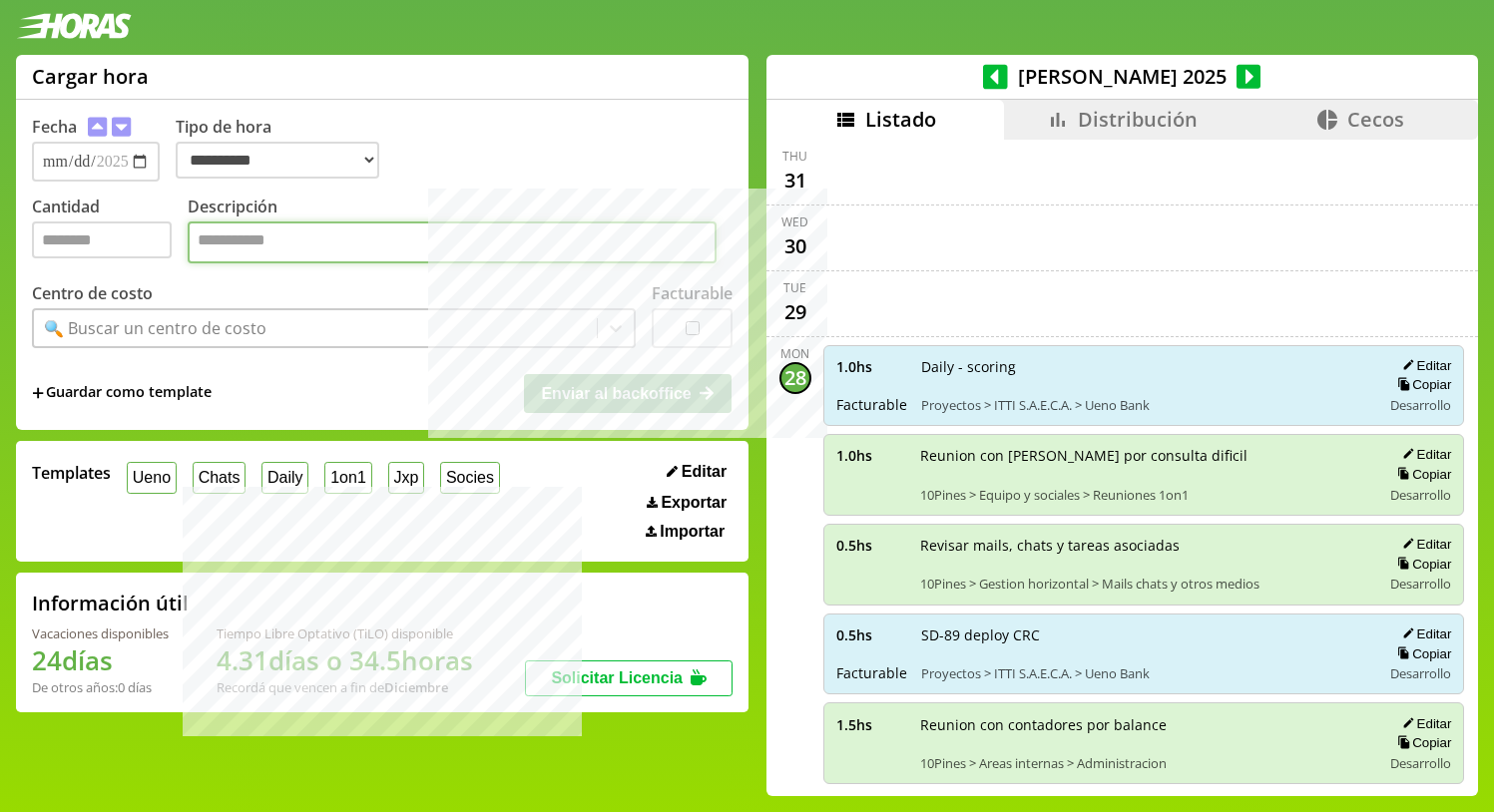 paste on "**********" 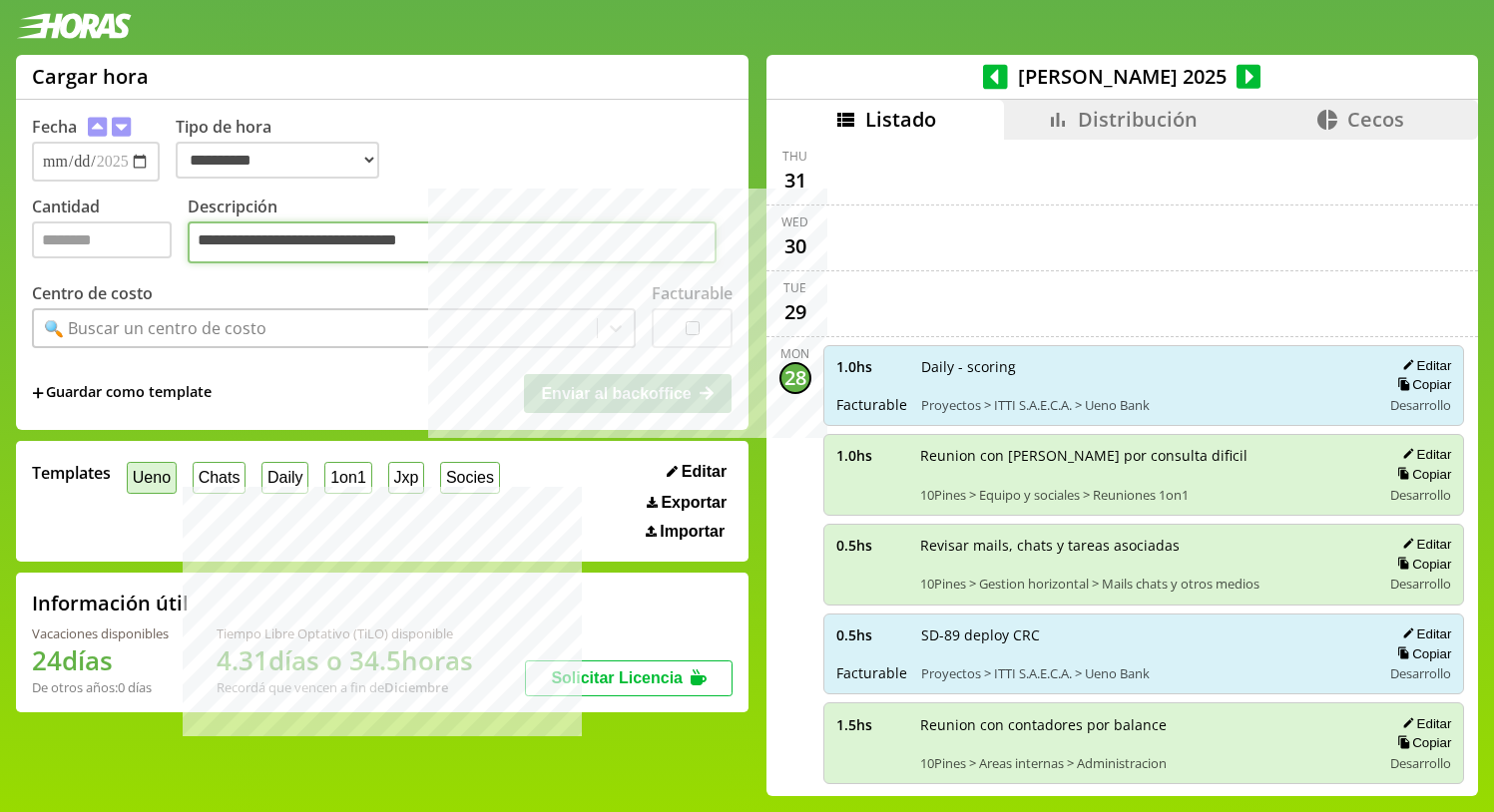 type on "**********" 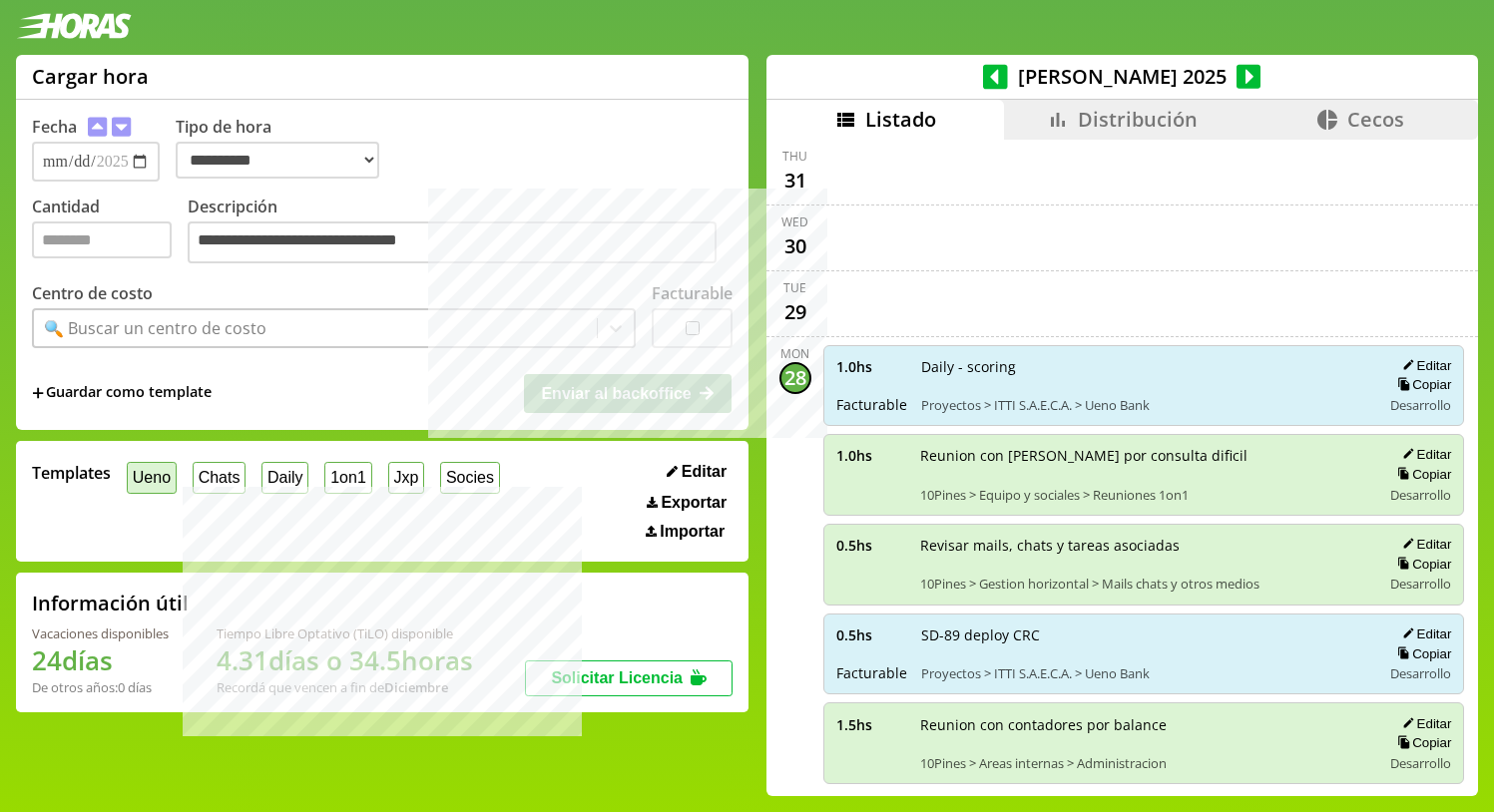 click on "Ueno" at bounding box center (152, 477) 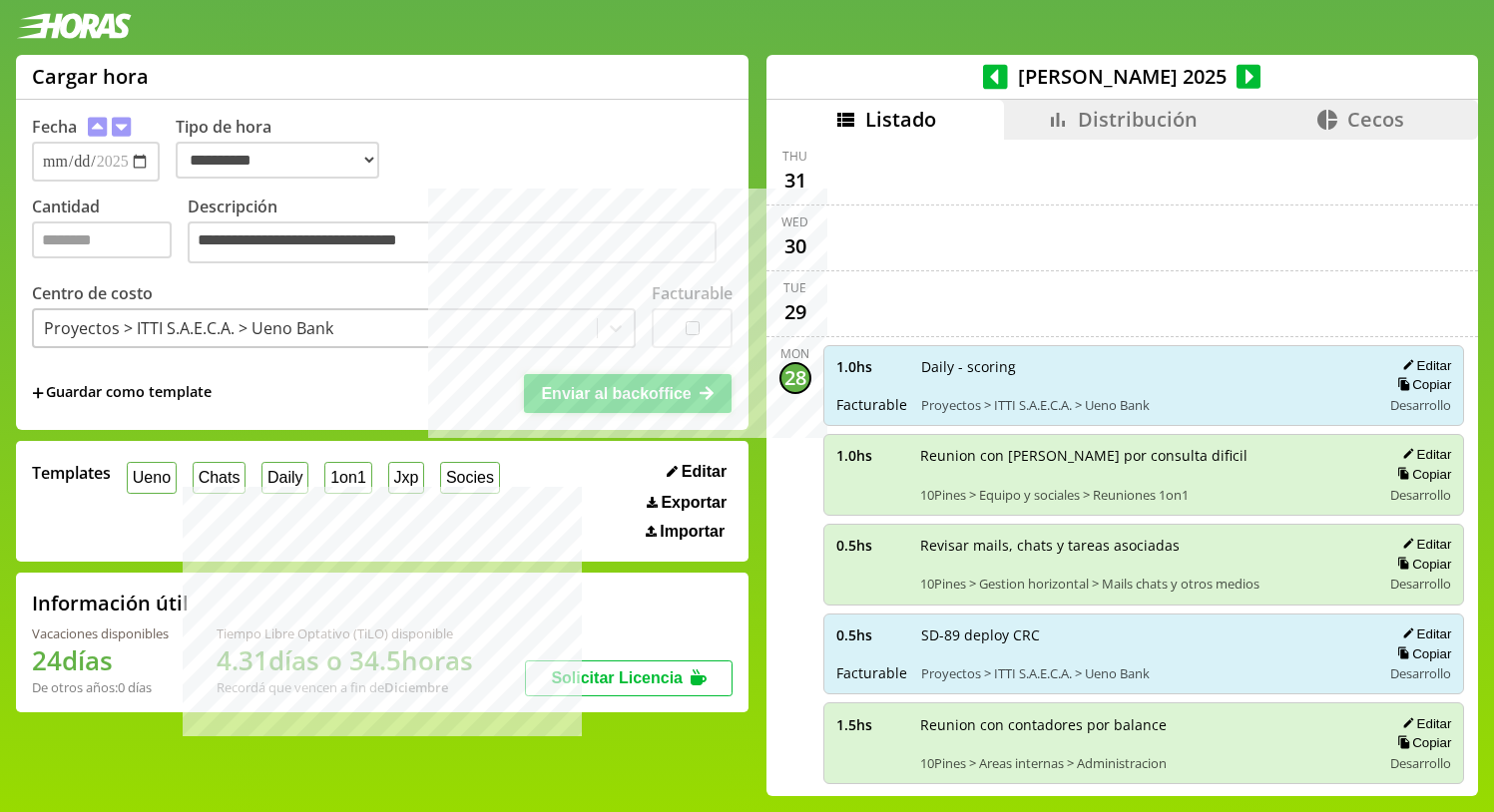 click on "Enviar al backoffice" at bounding box center (616, 393) 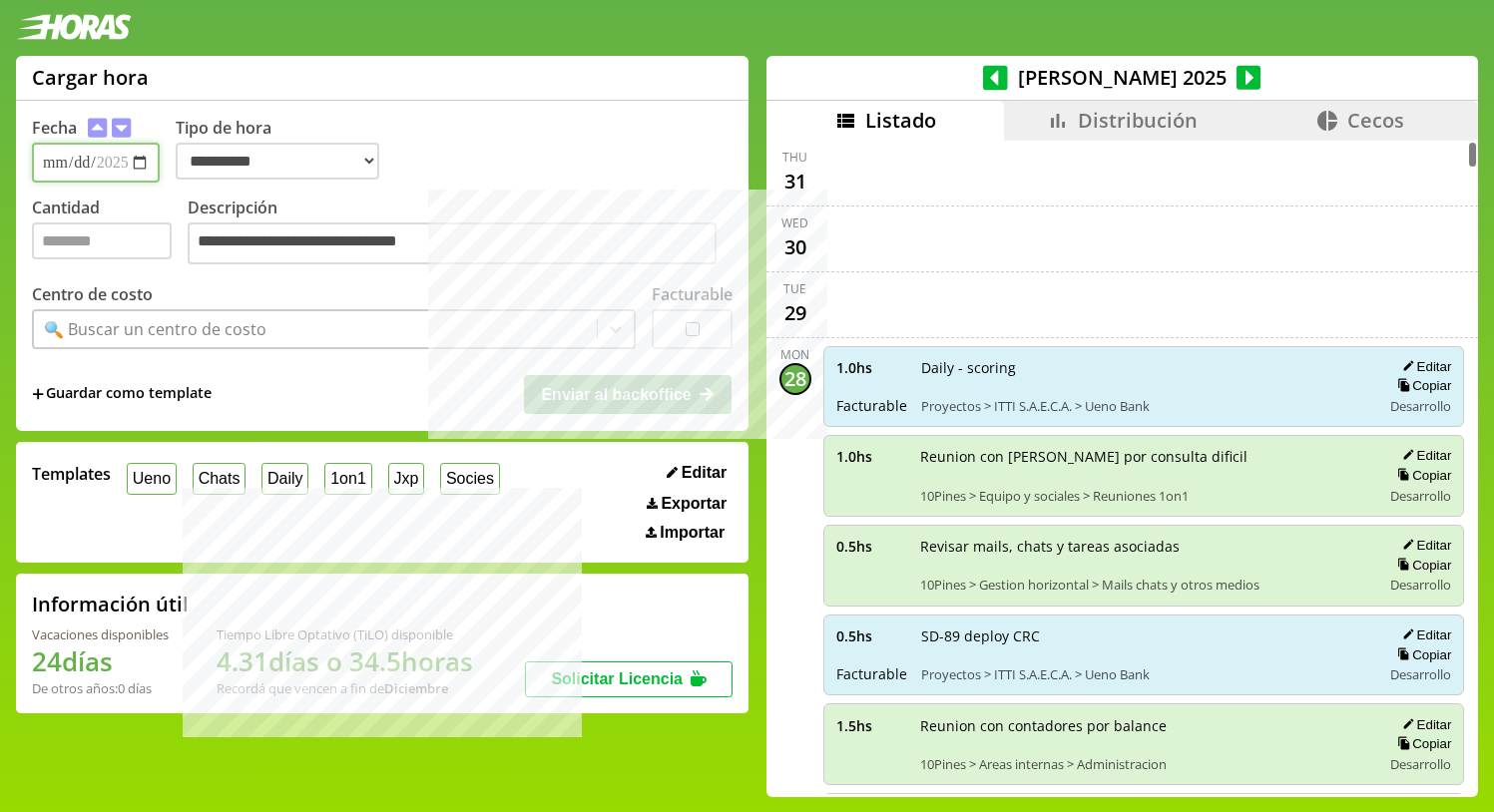 scroll, scrollTop: 3, scrollLeft: 0, axis: vertical 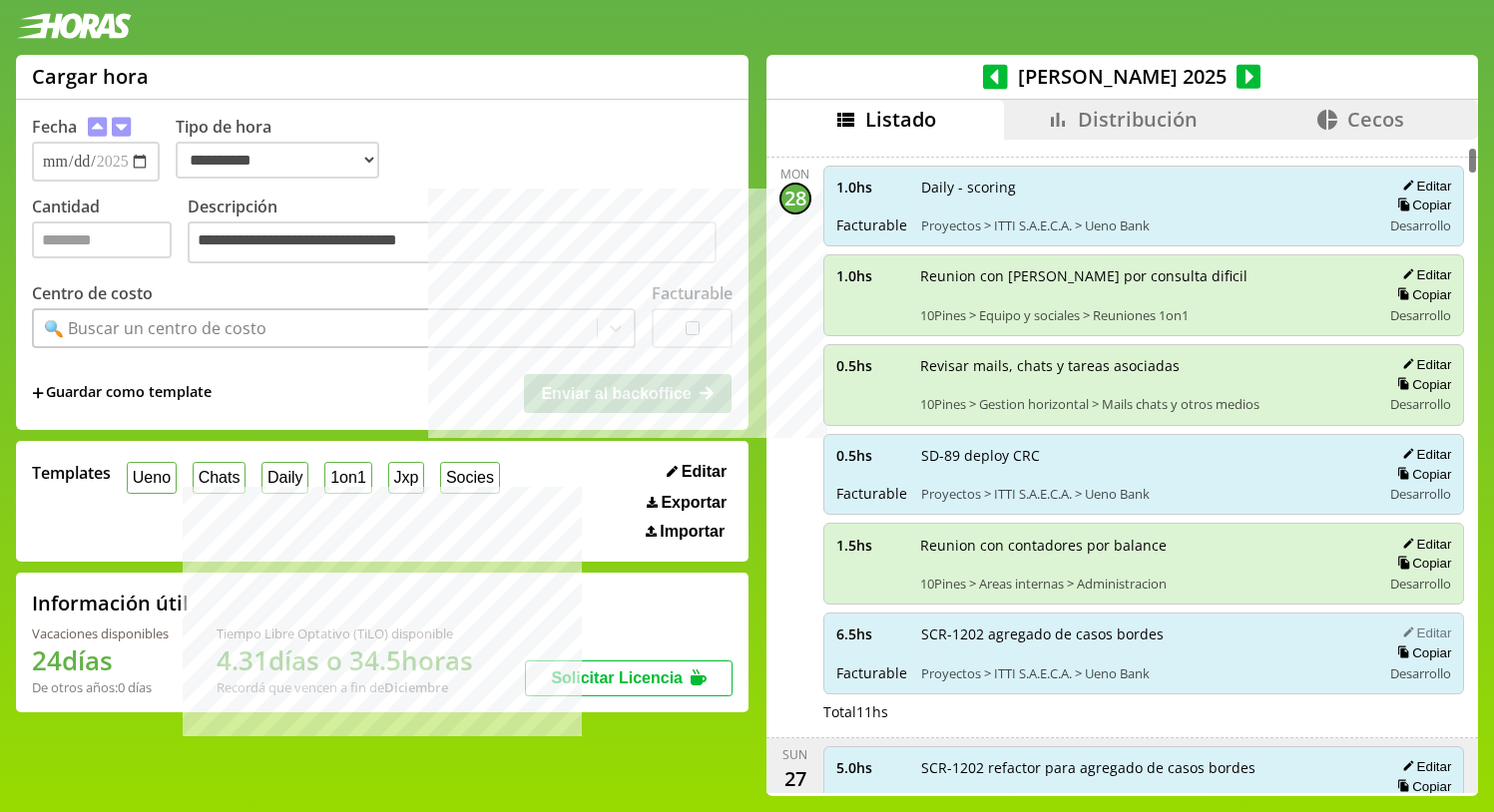 click on "Editar" at bounding box center (1423, 632) 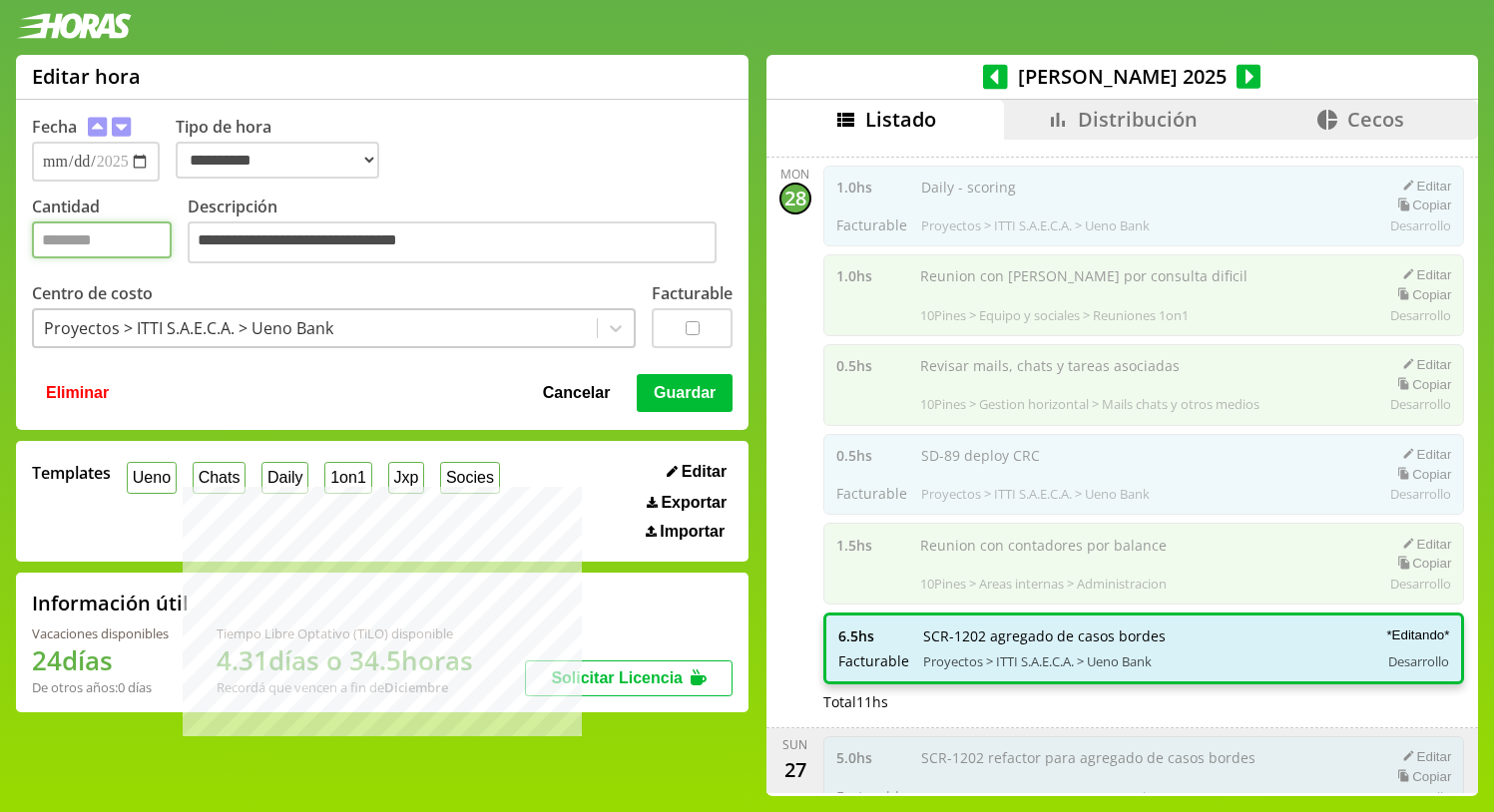 drag, startPoint x: 134, startPoint y: 253, endPoint x: 23, endPoint y: 246, distance: 111.220502 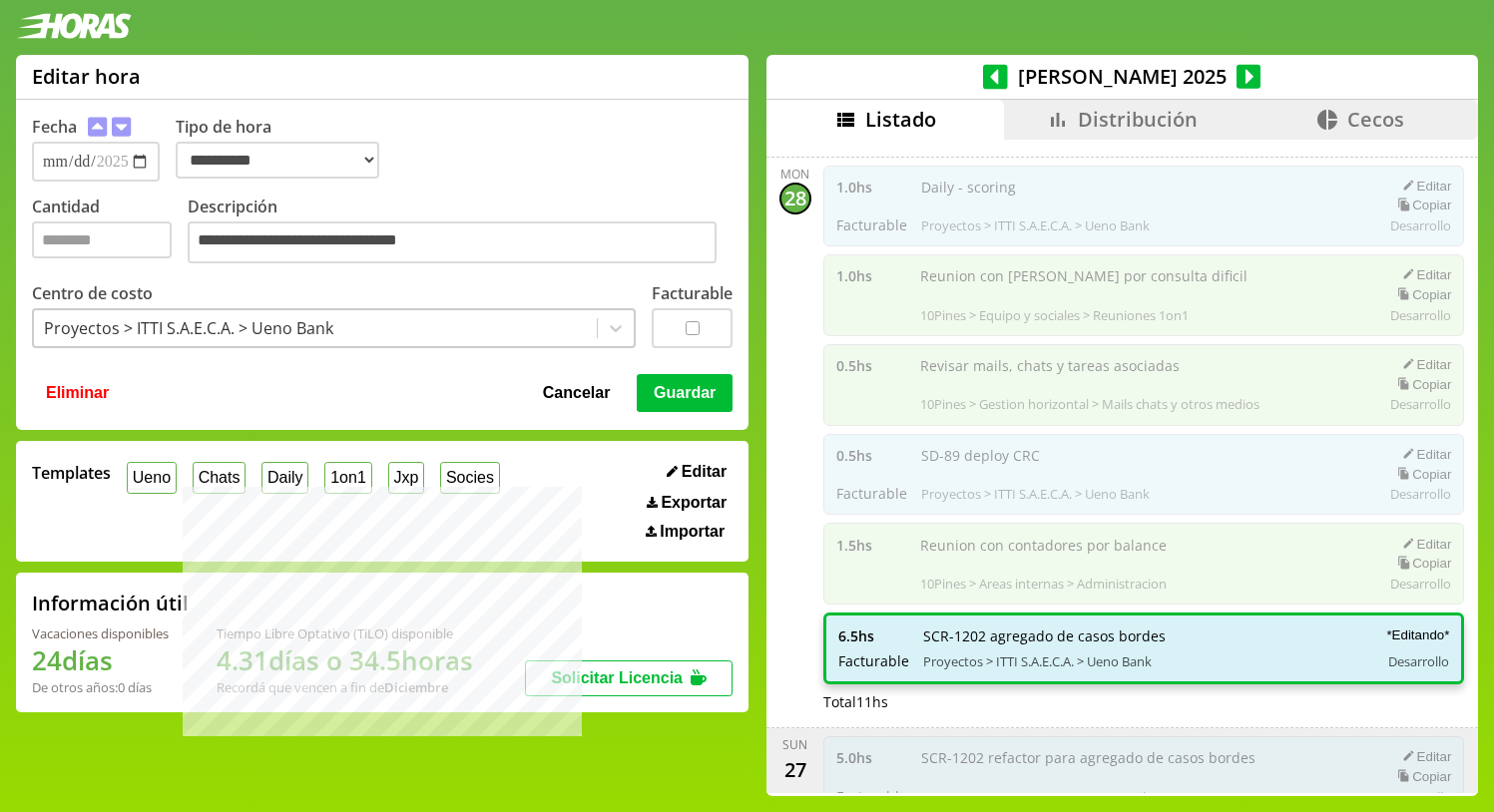click on "Cancelar" at bounding box center [577, 393] 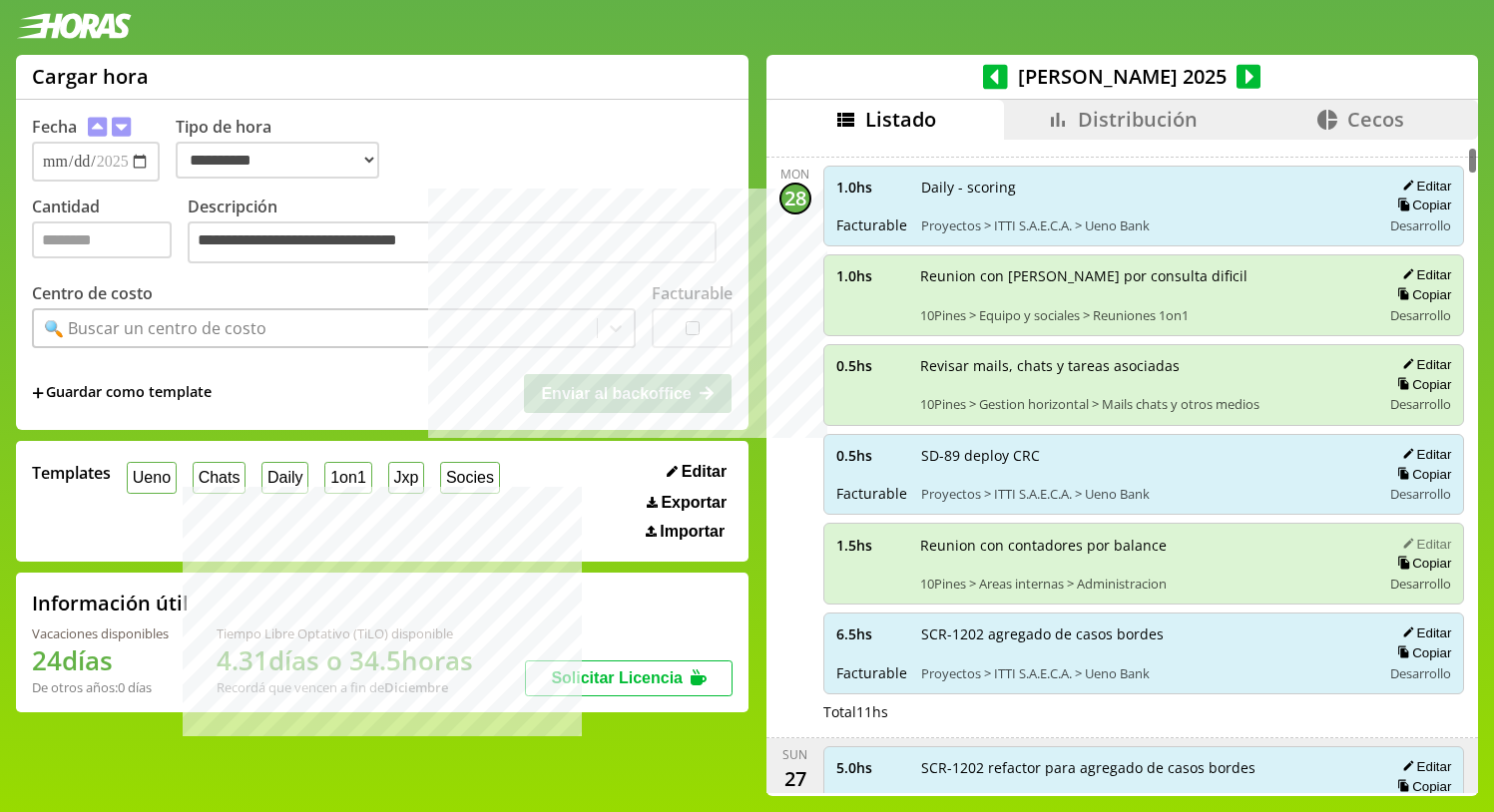 click on "Editar" at bounding box center [1423, 544] 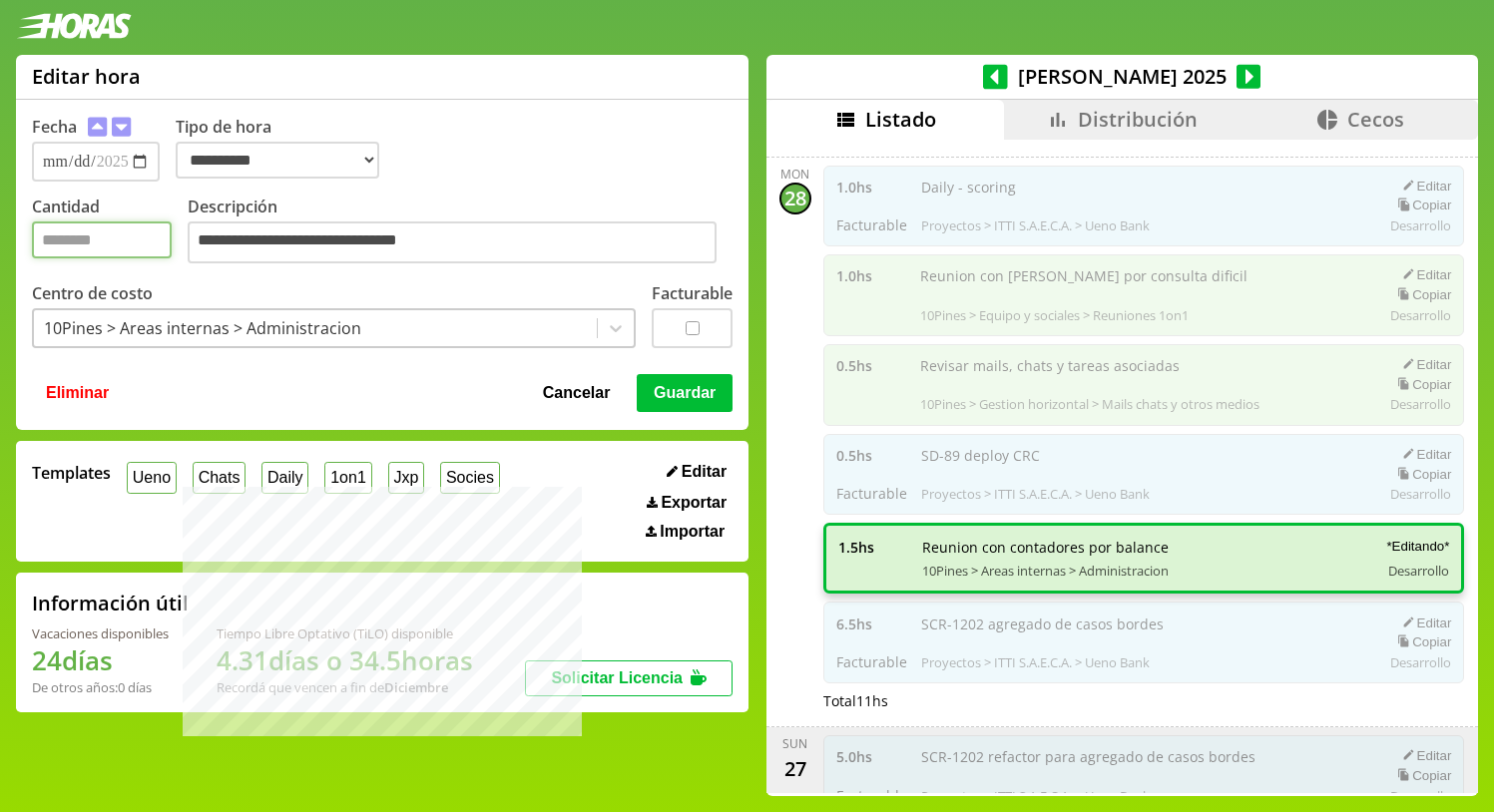 drag, startPoint x: 95, startPoint y: 255, endPoint x: 253, endPoint y: 294, distance: 162.74213 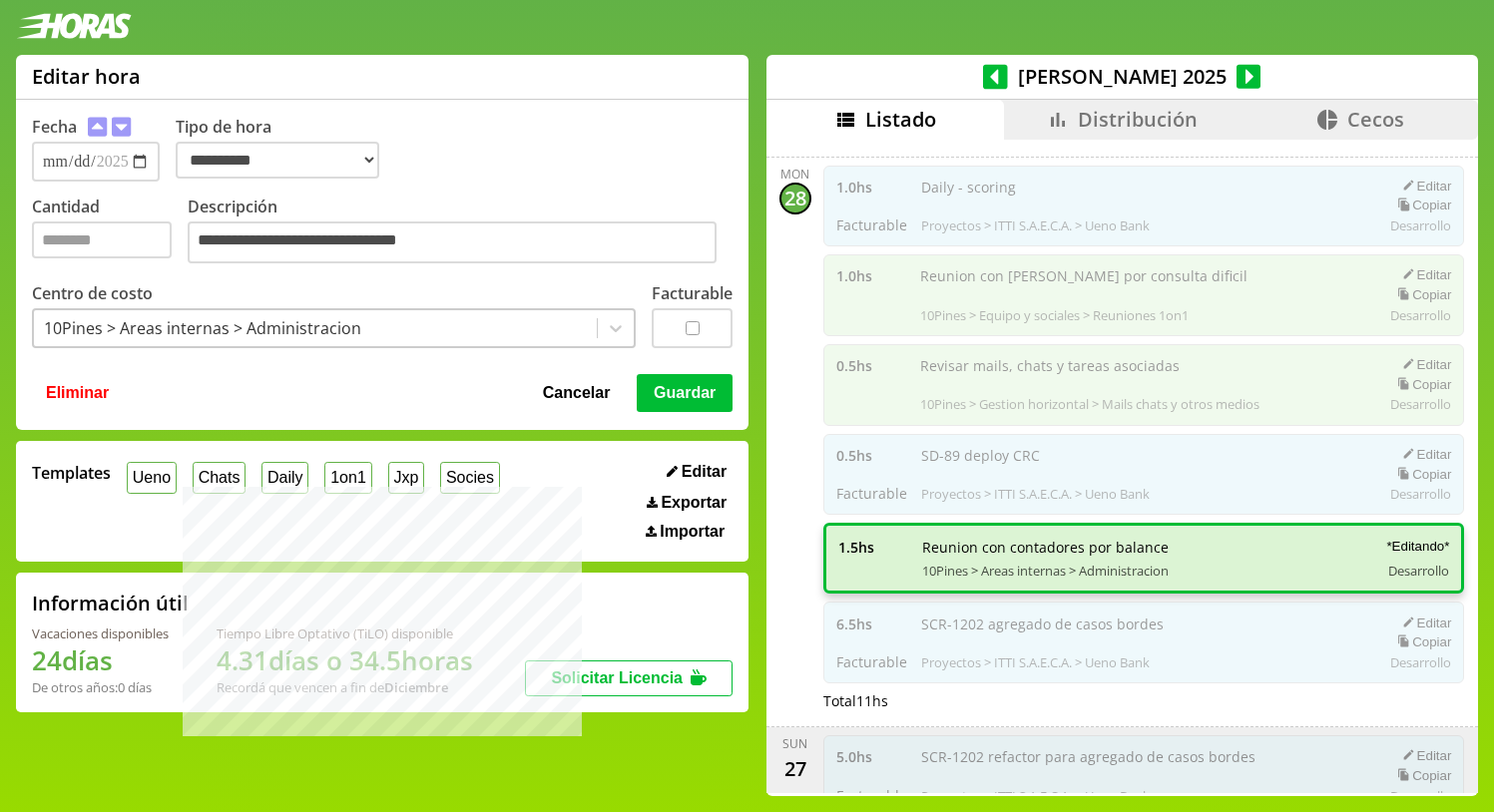 click on "Guardar" at bounding box center (685, 393) 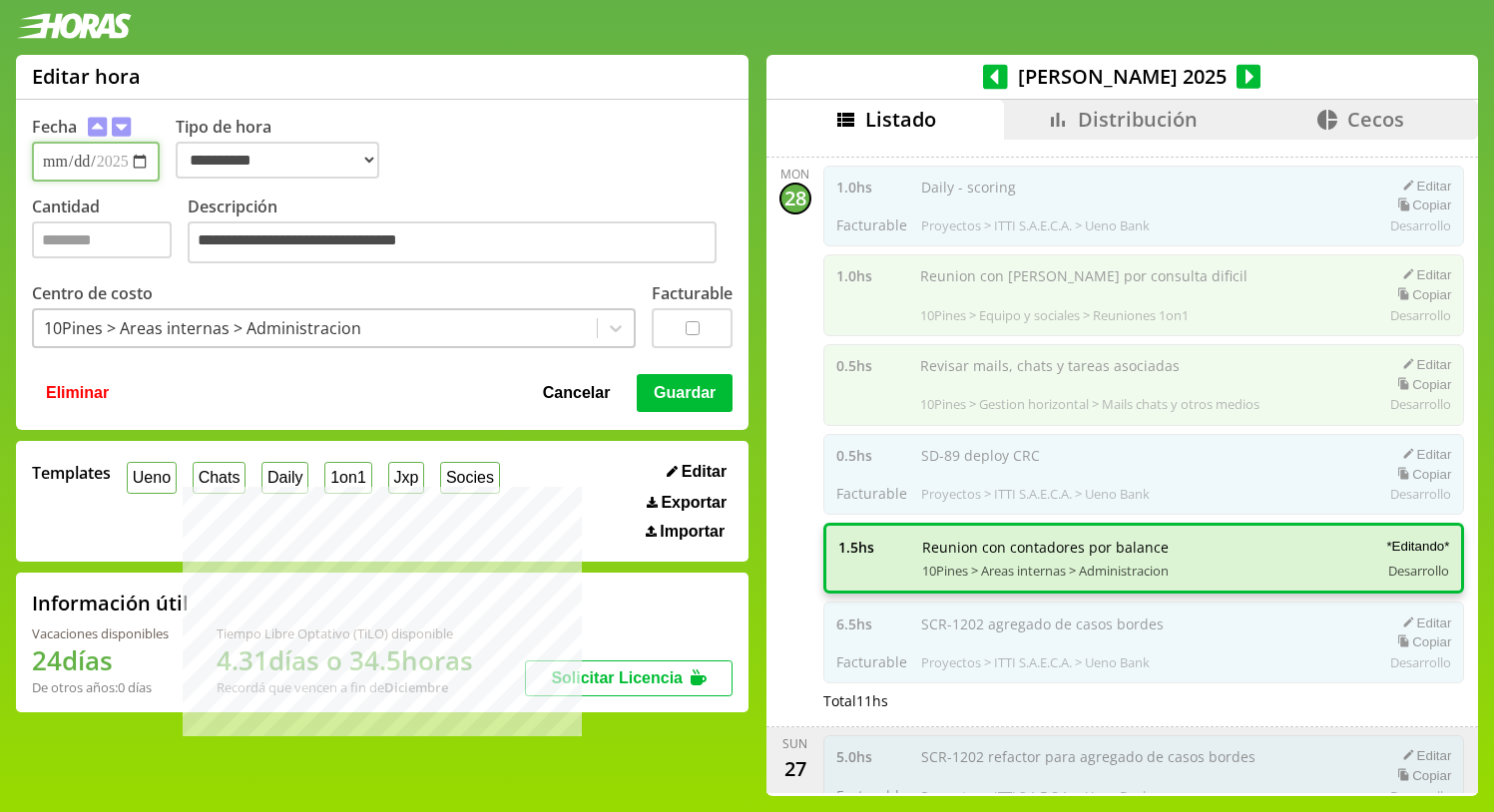 type 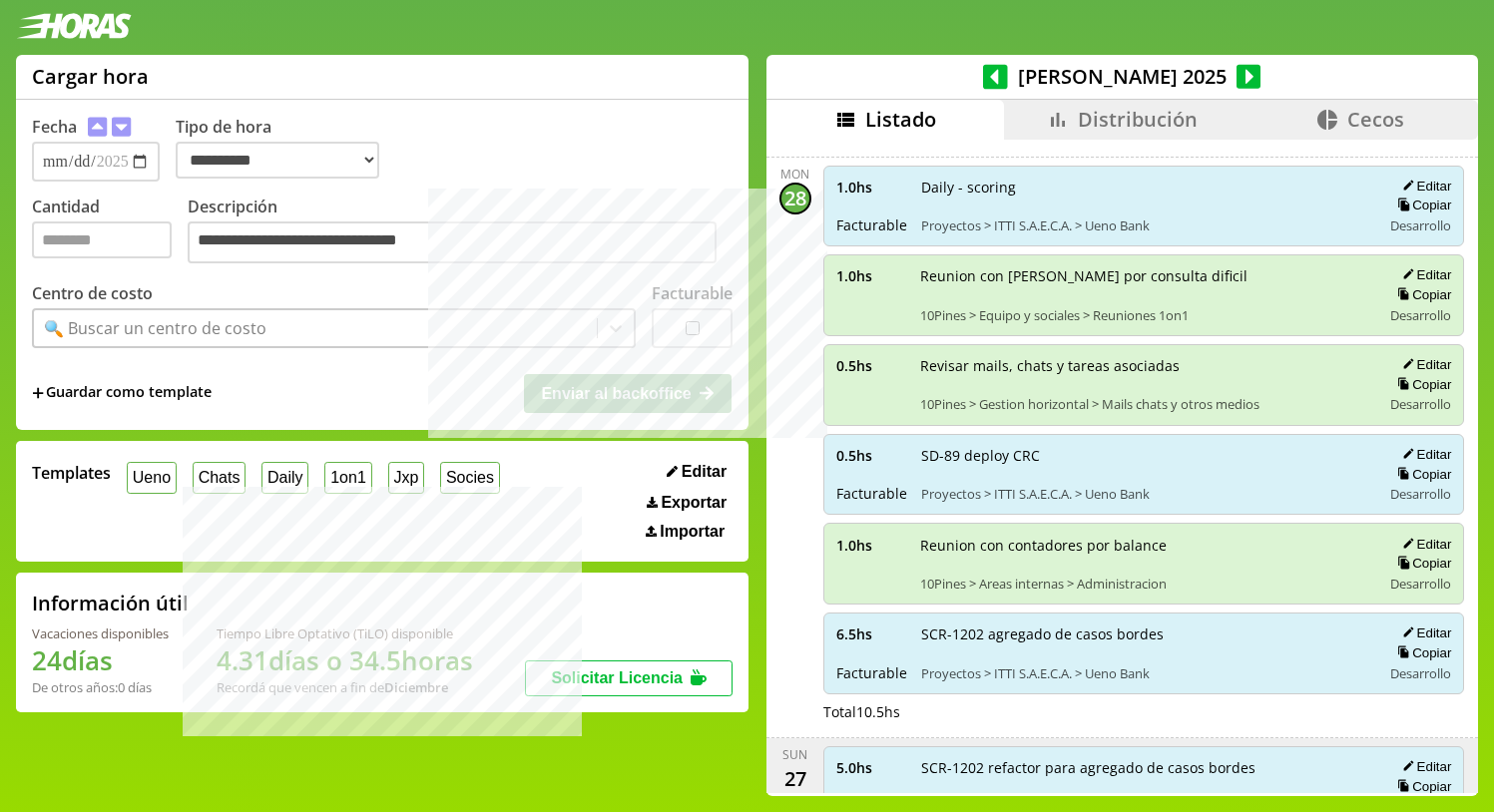 click on "Distribución" at bounding box center [1138, 119] 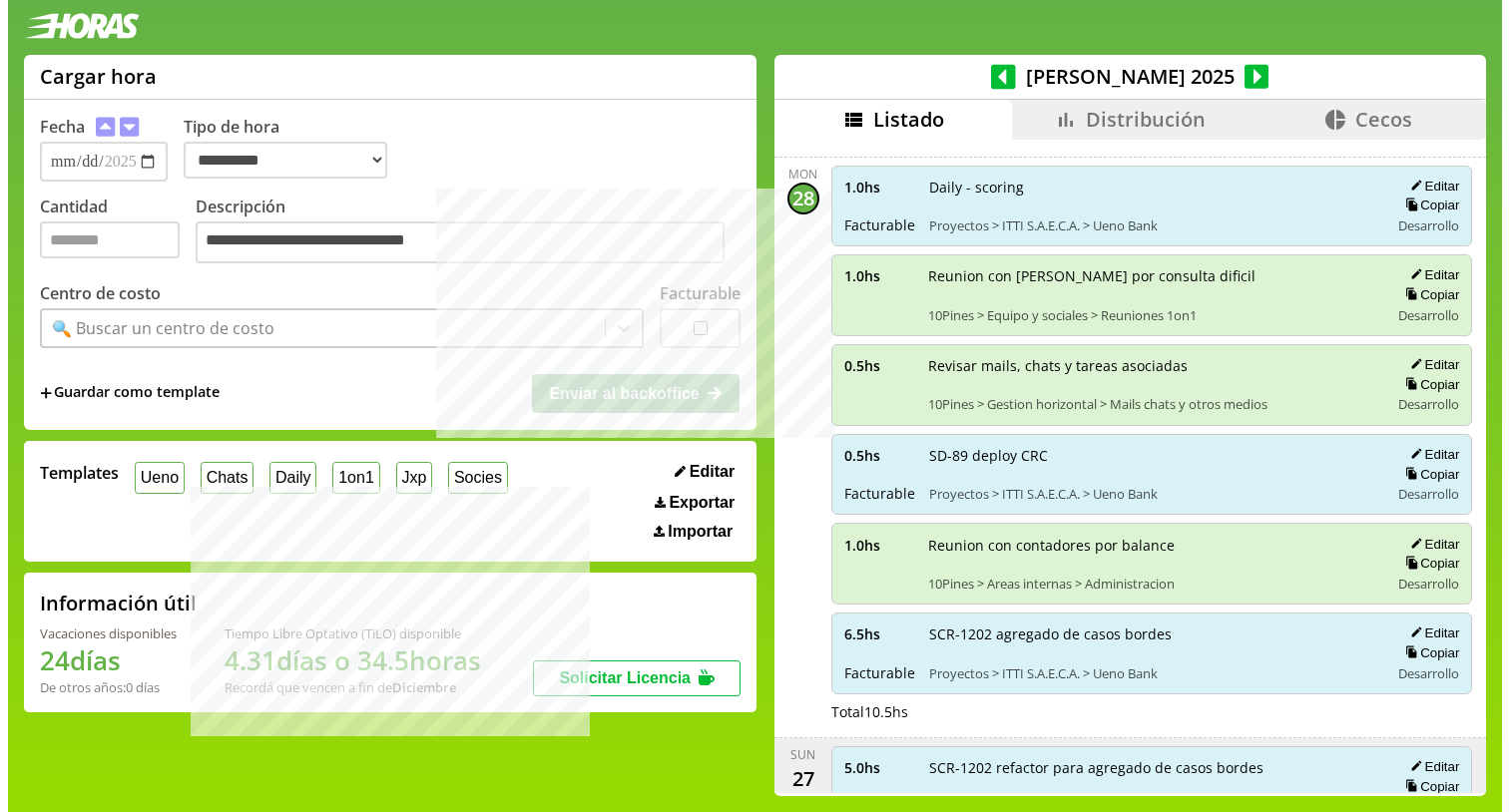 scroll, scrollTop: 0, scrollLeft: 0, axis: both 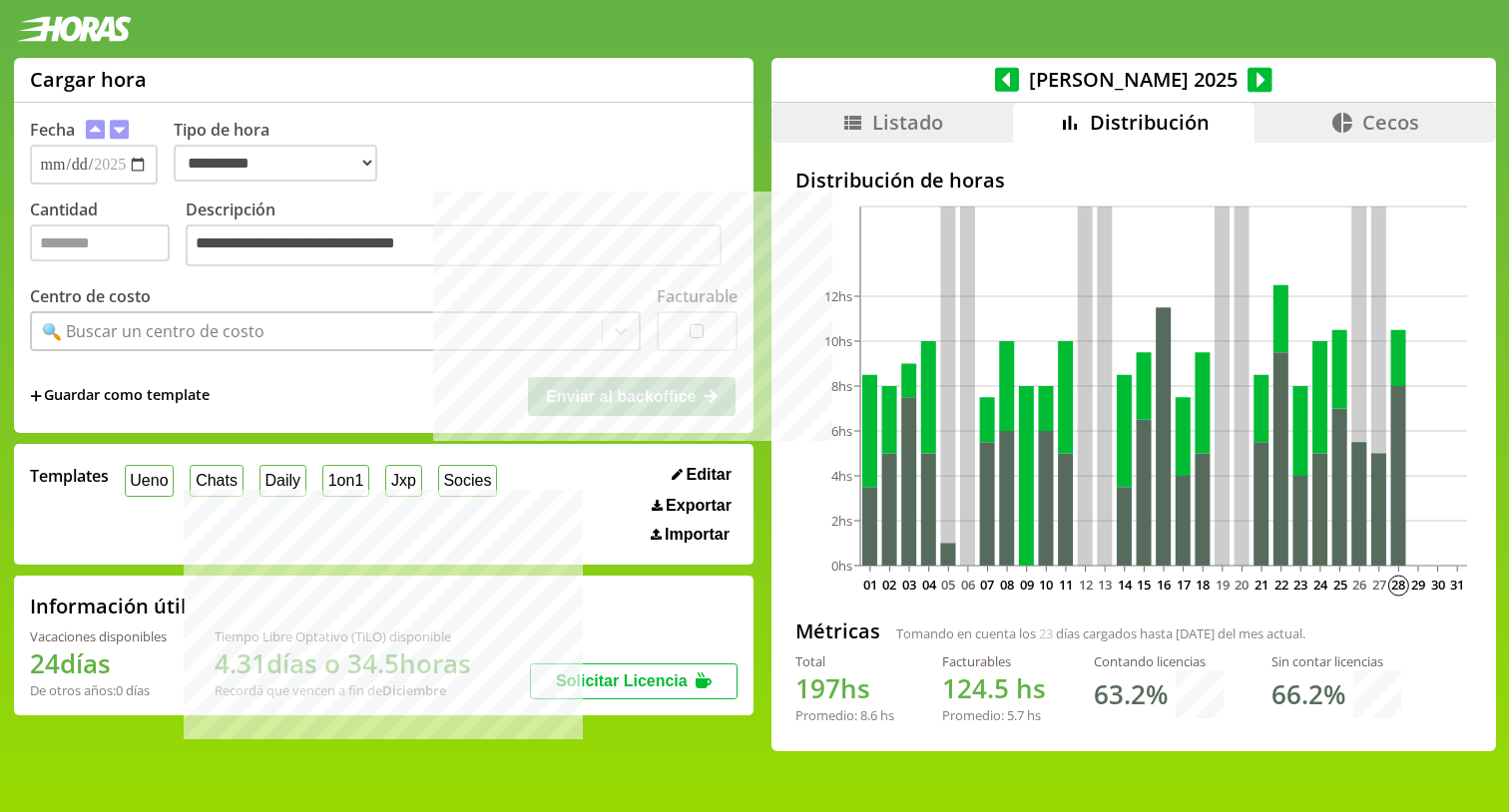 click on "Listado" at bounding box center [907, 122] 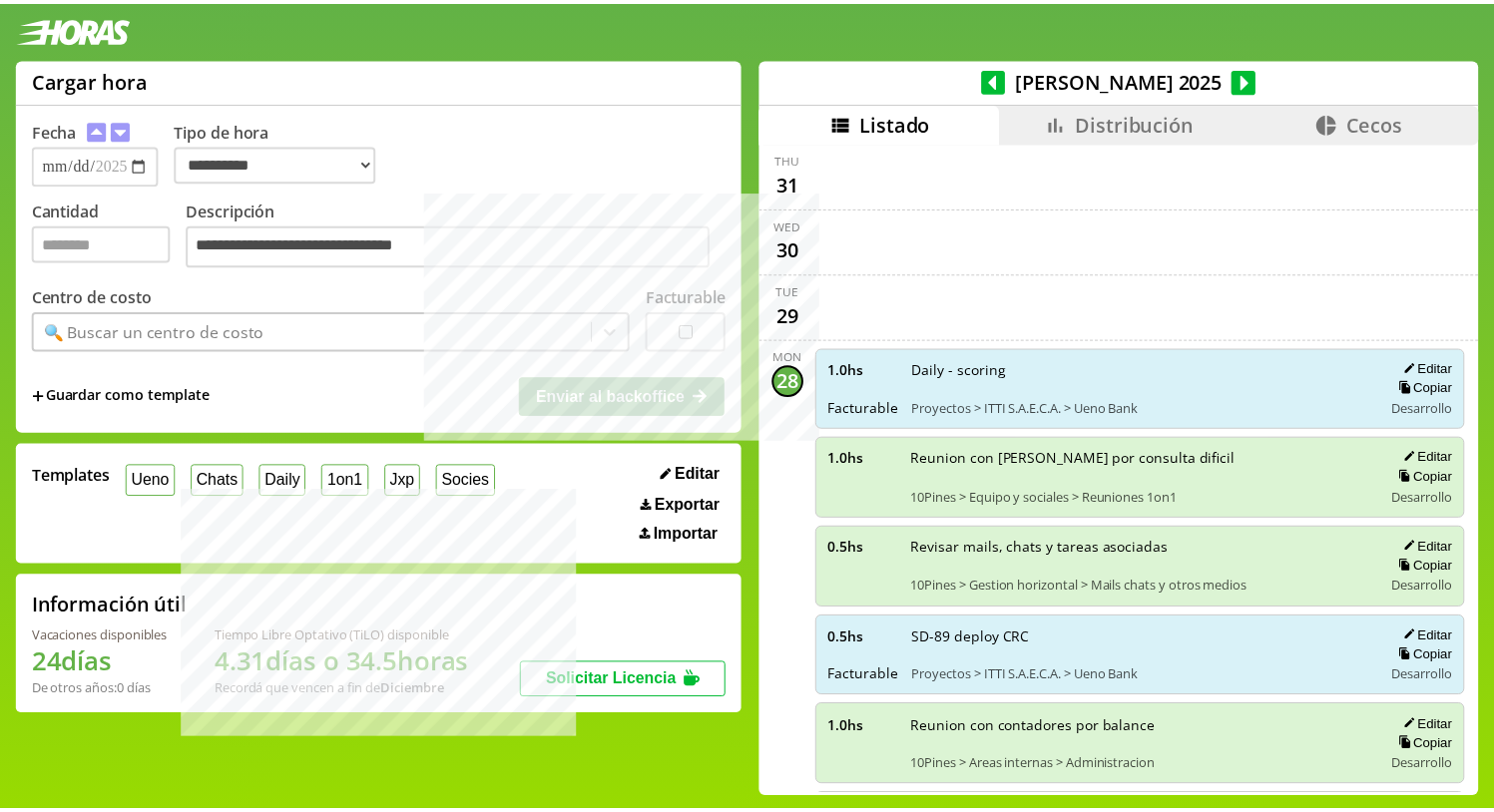 scroll, scrollTop: 3, scrollLeft: 0, axis: vertical 